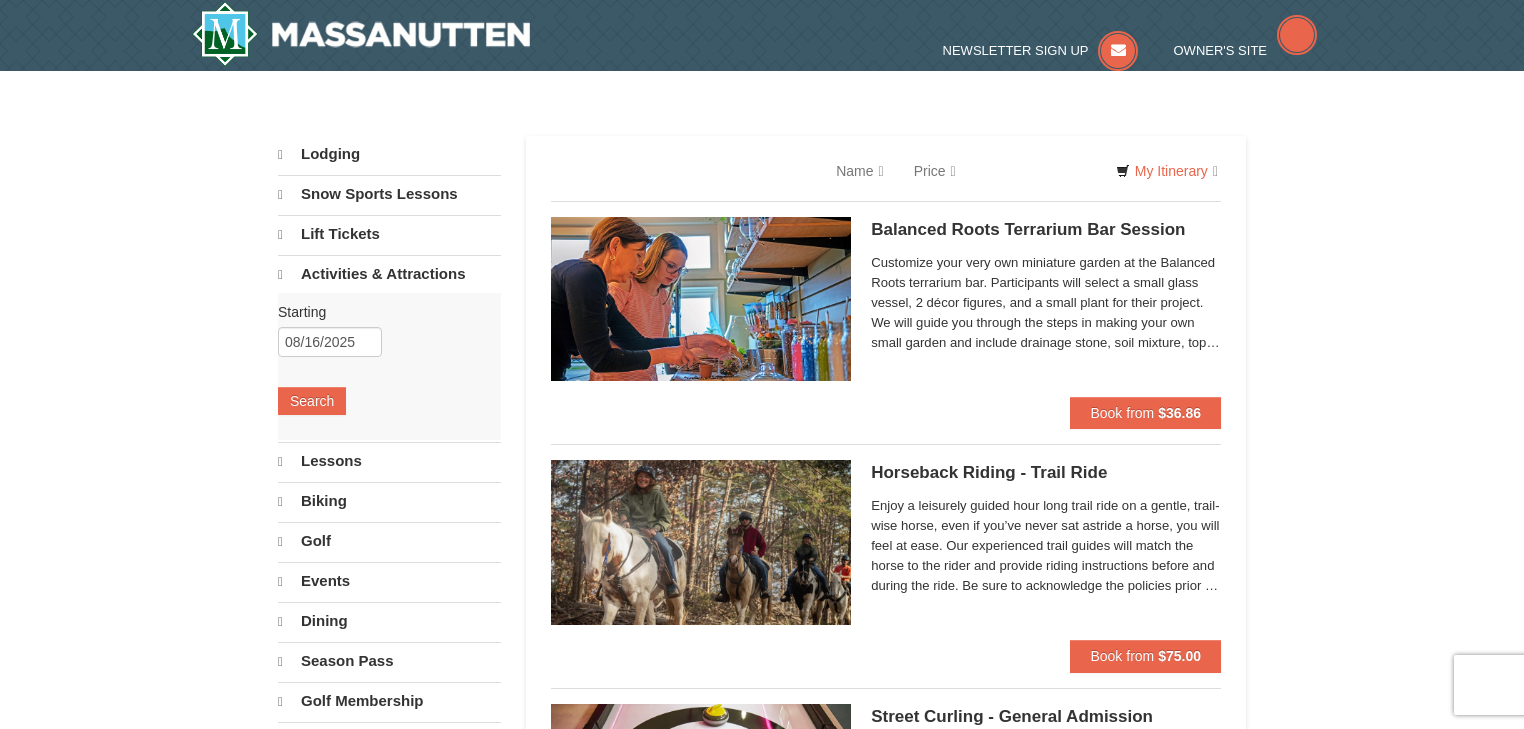 scroll, scrollTop: 0, scrollLeft: 0, axis: both 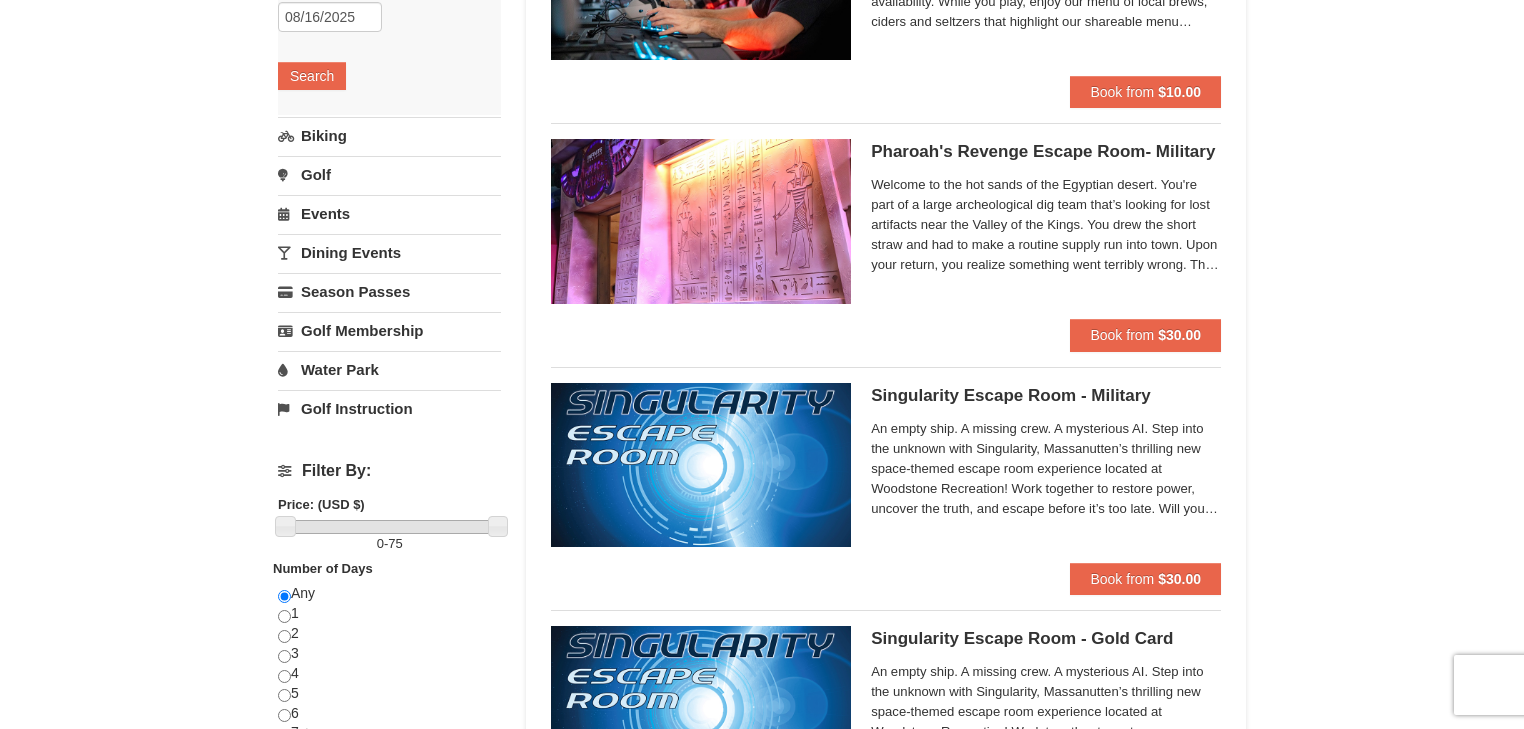 click on "Welcome to the hot sands of the Egyptian desert. You're part of a large archeological dig team that’s looking for lost artifacts near the Valley of the Kings. You drew the short straw and had to make a routine  supply run into town. Upon your return, you realize something went terribly wrong. The other members who stayed behind at the dig site are lying outside of the field office, barely conscious and near death. Now it’s up to you to figure out what caused this sickness and help  the team before it’s too late.
Pharaoh’s Revenge has physical requirements, including being able to stoop down for a short period of time as well as brief overhead reaching. If a group has difficulty doing either of these activities, please ask our Gamemaster for assistance. | Ages 13+" at bounding box center [1046, 225] 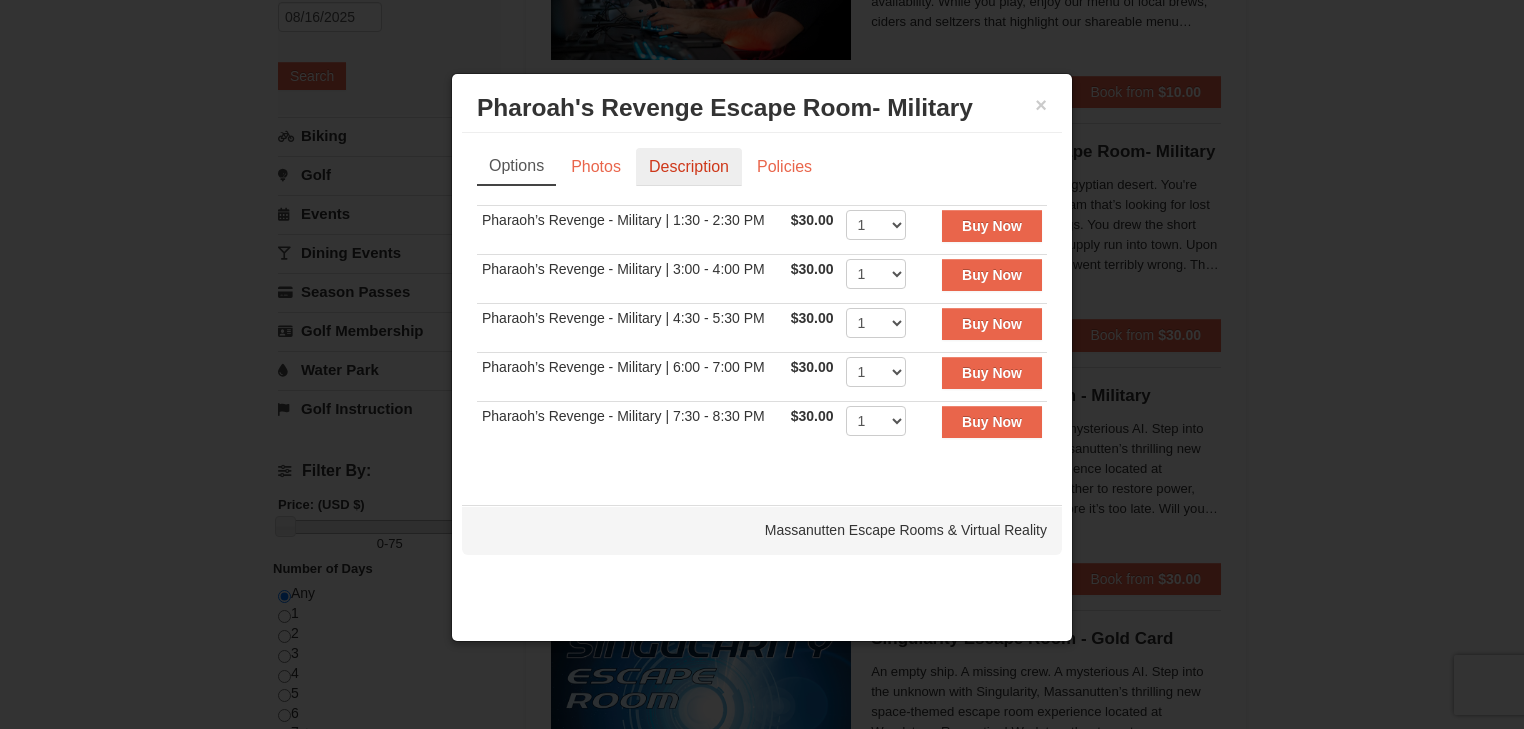 click on "Description" at bounding box center (689, 167) 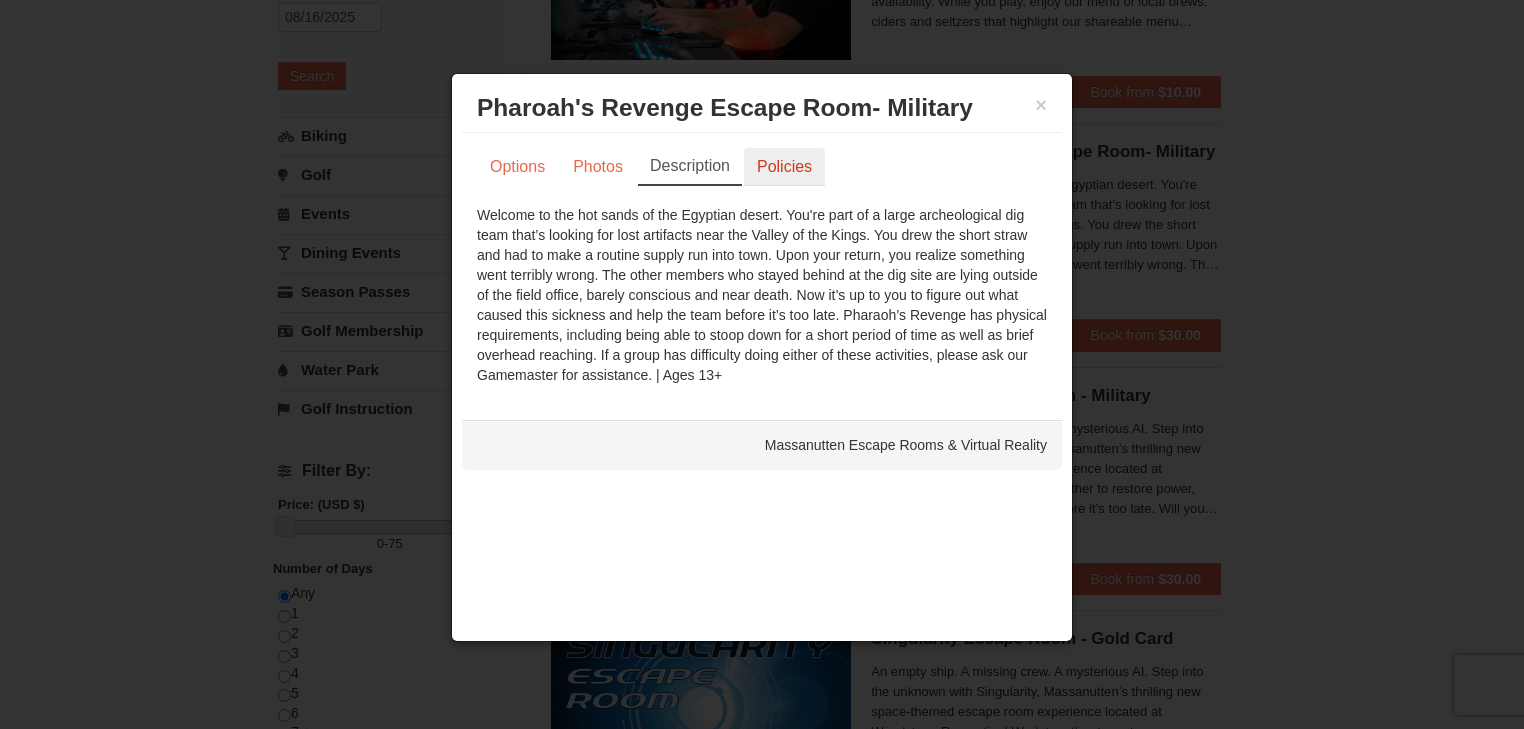 click on "Policies" at bounding box center [784, 167] 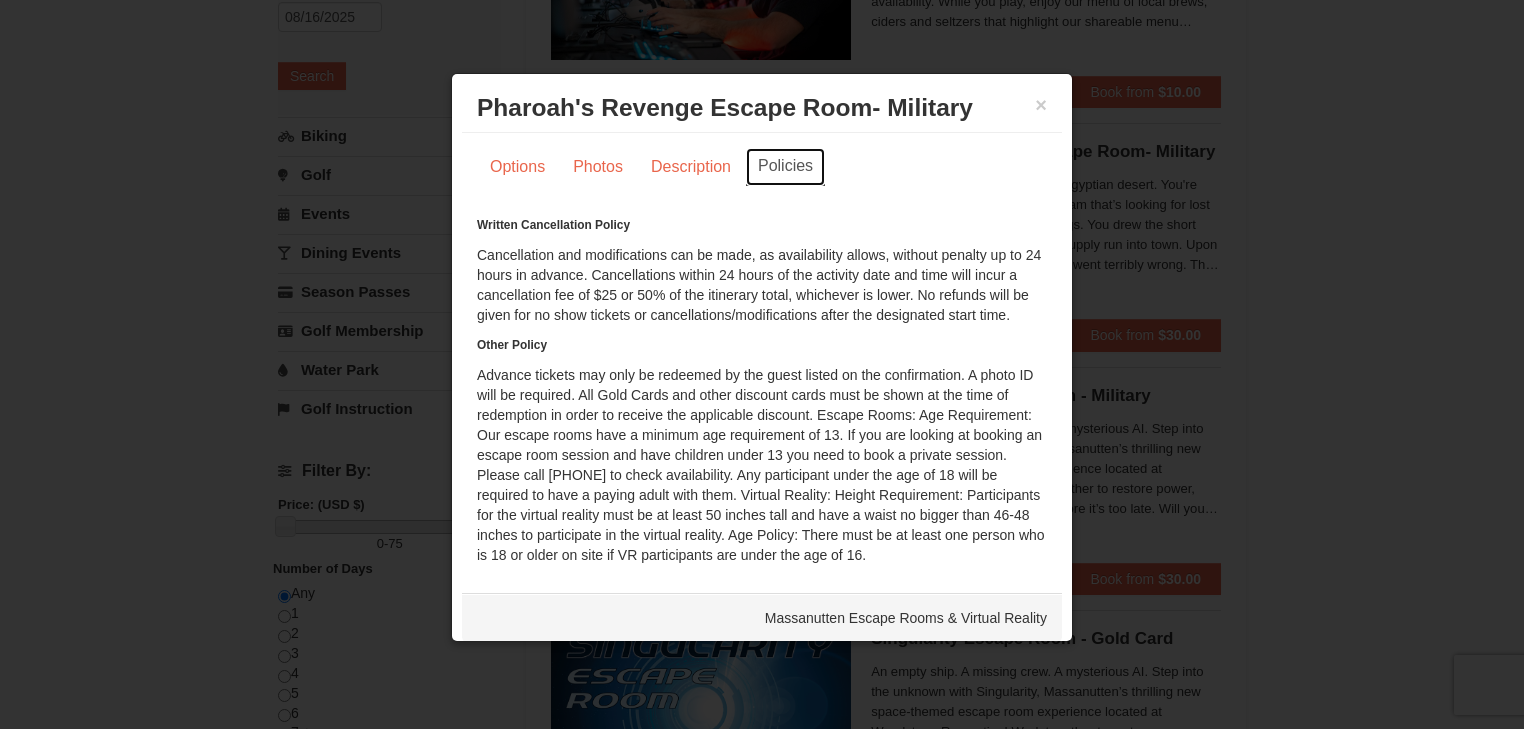 scroll, scrollTop: 46, scrollLeft: 0, axis: vertical 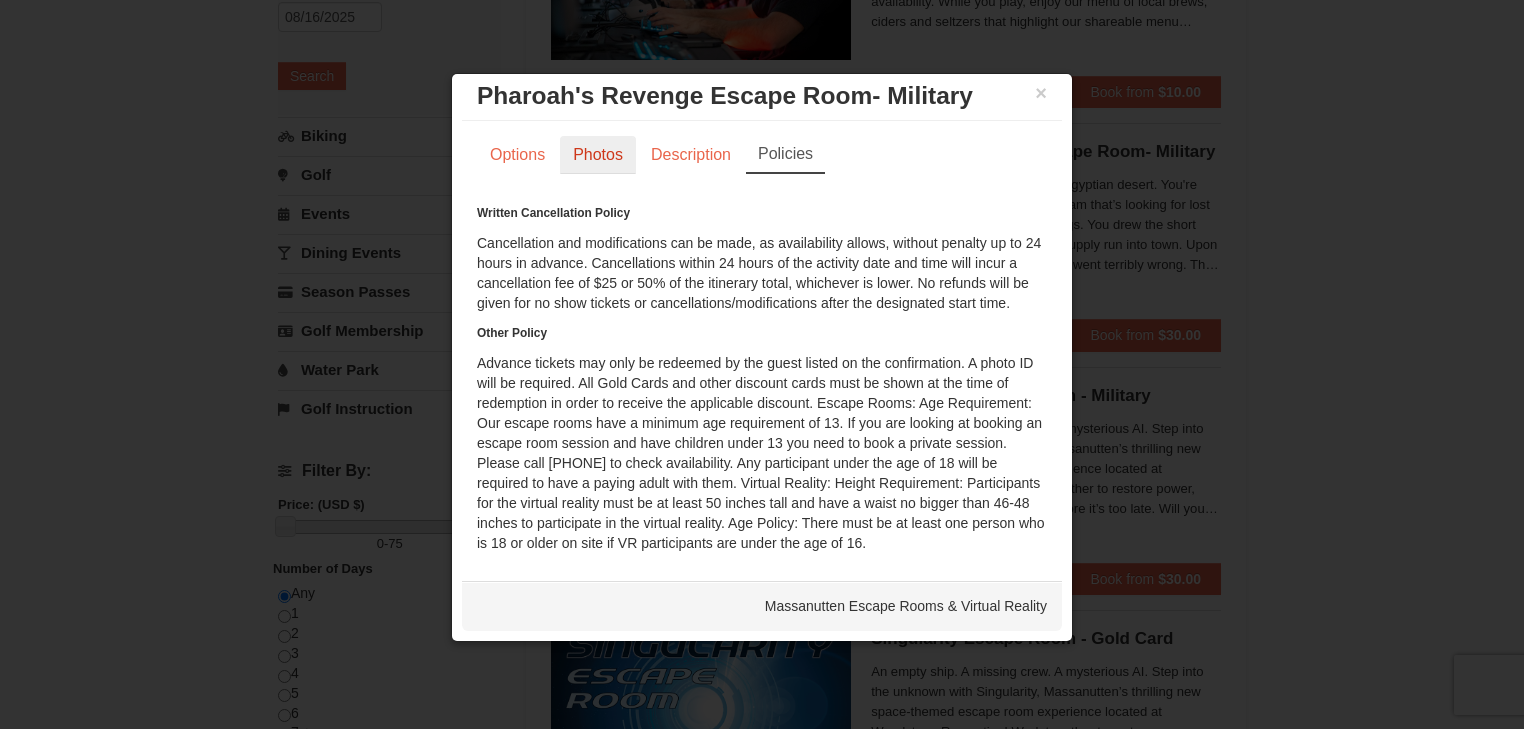 click on "Photos" at bounding box center [598, 155] 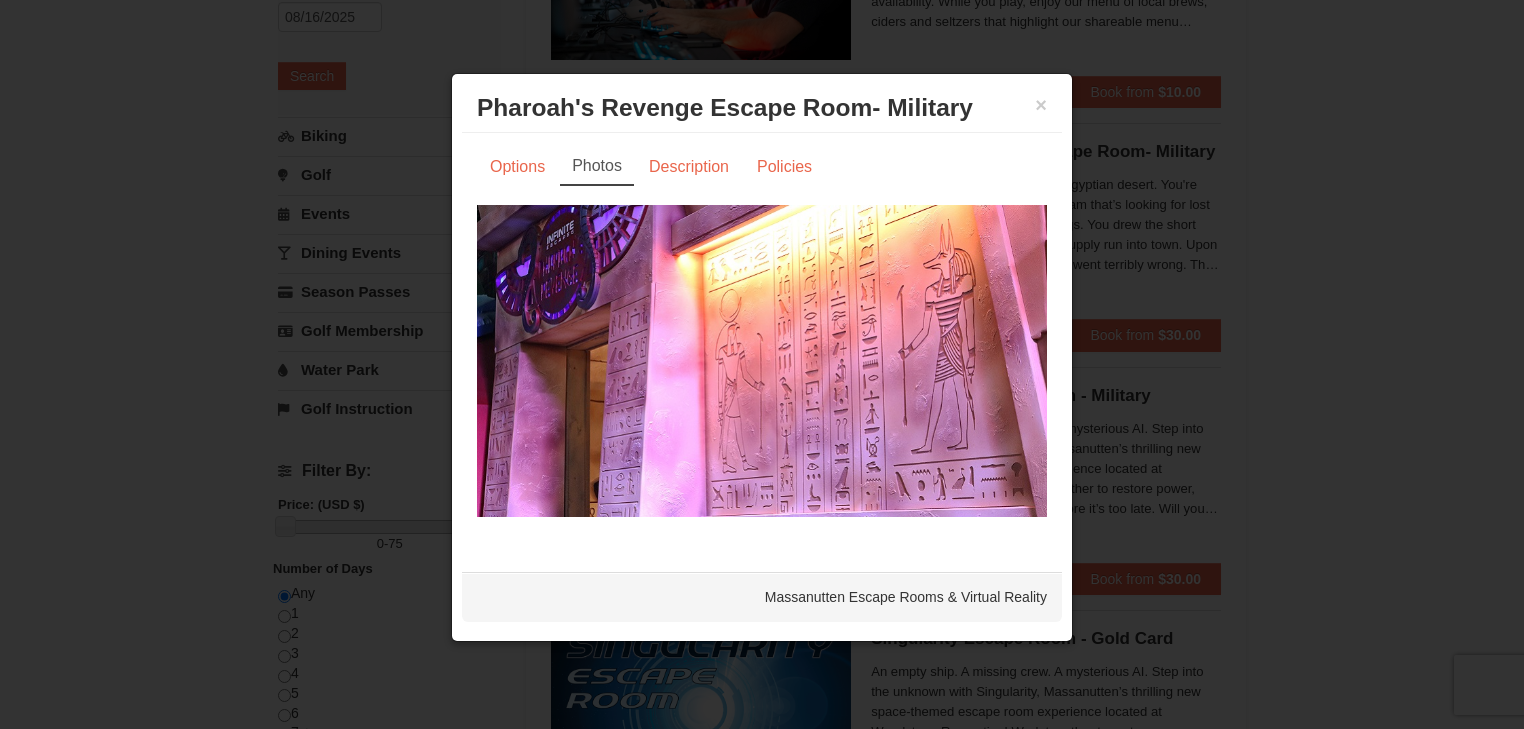 click at bounding box center [762, 361] 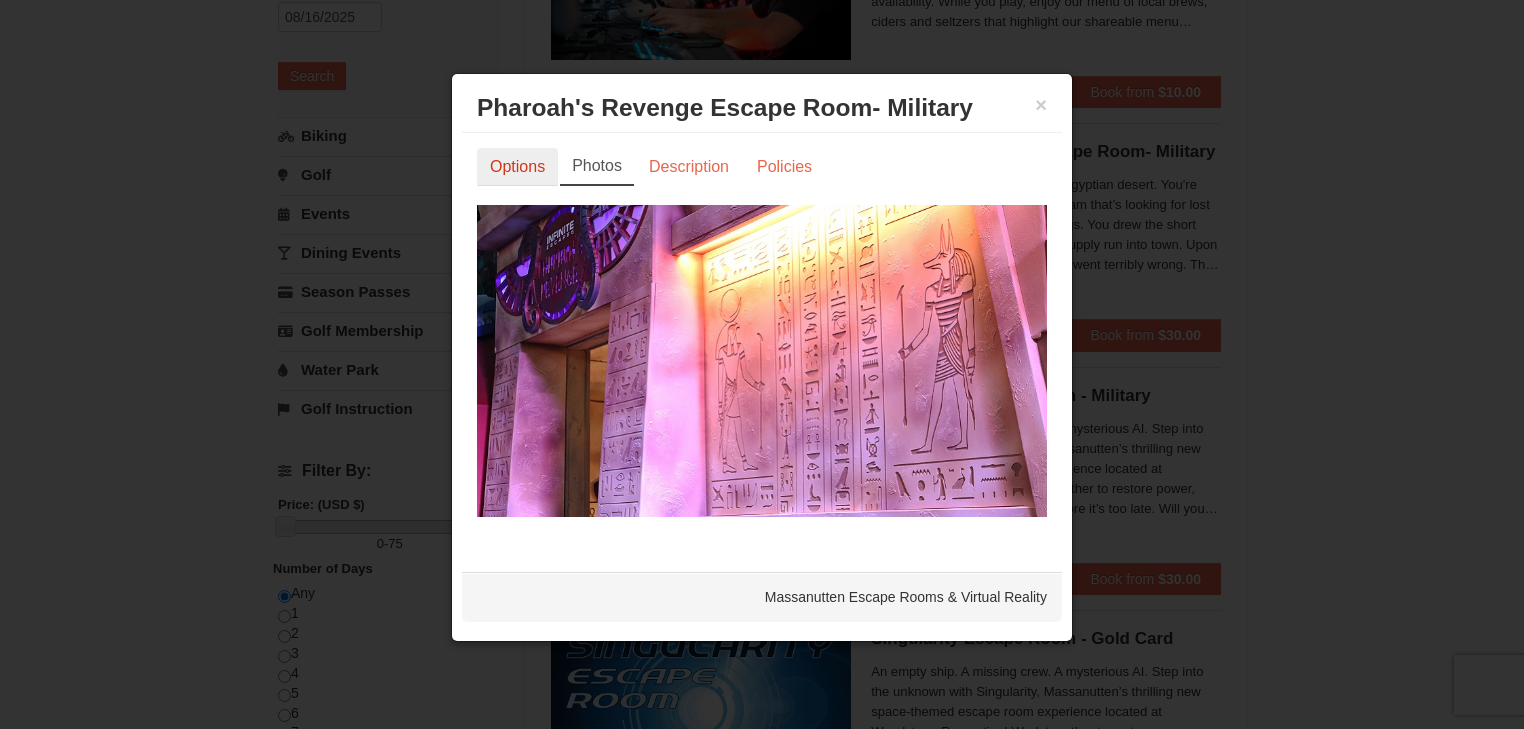 click on "Options" at bounding box center [517, 167] 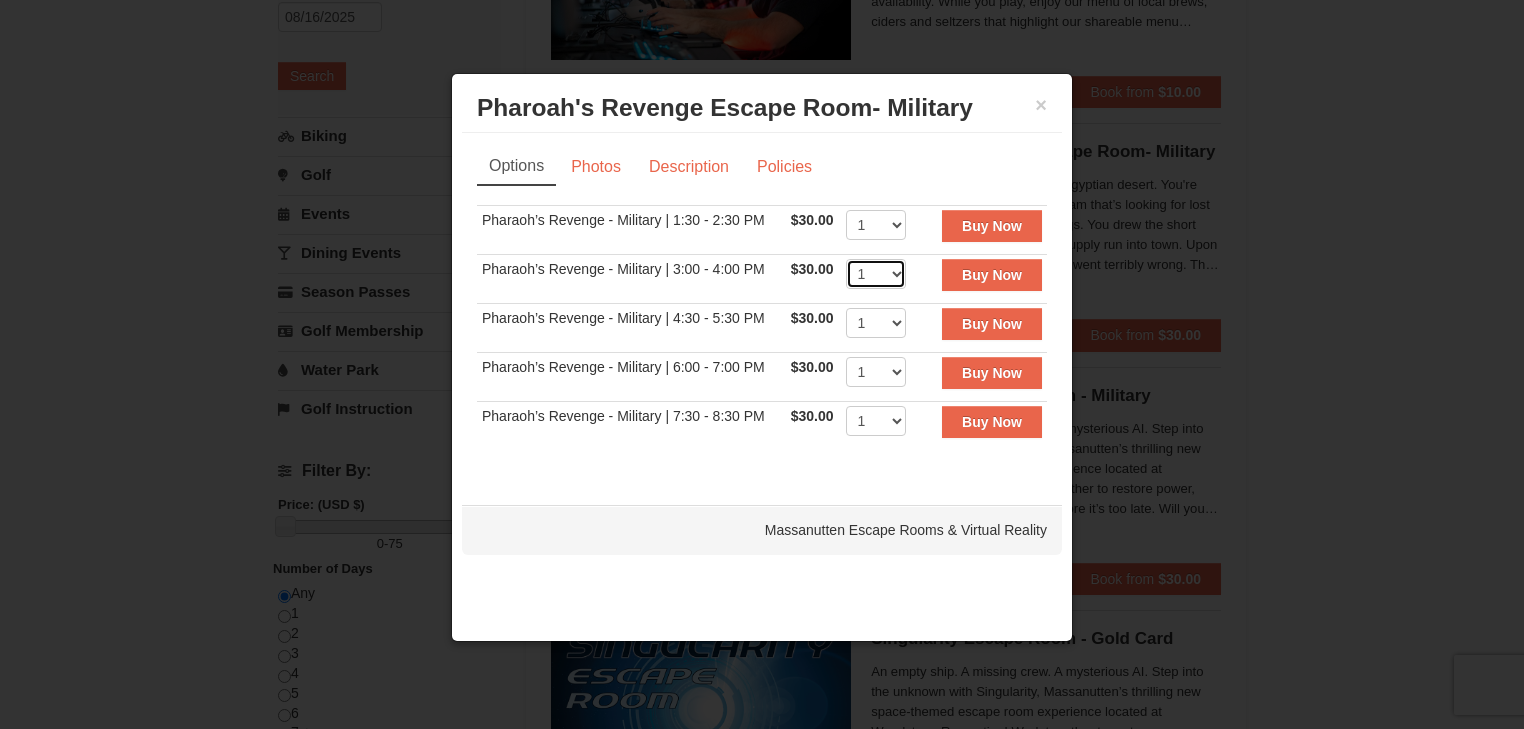 click on "1
2
3
4
5
6
7
8" at bounding box center (876, 274) 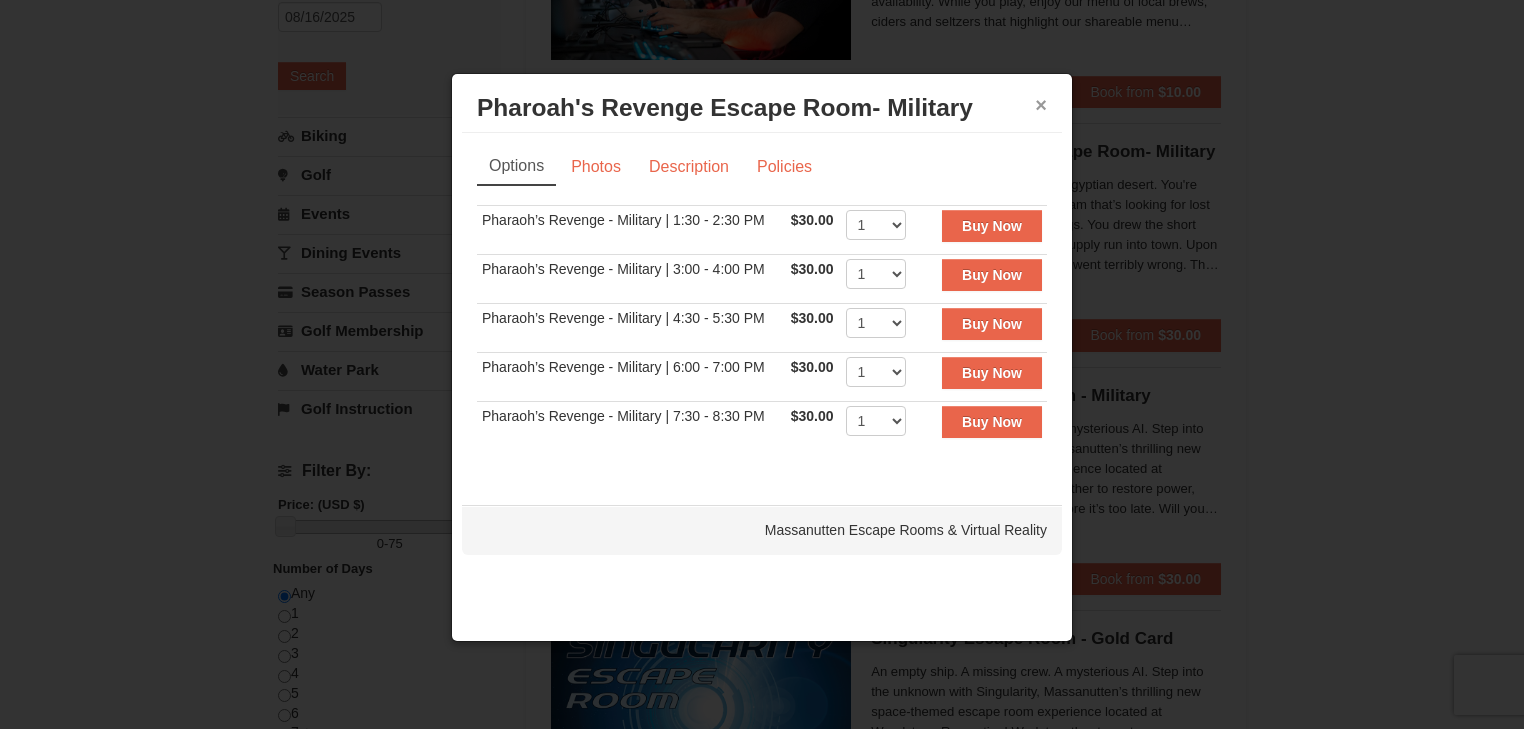 click on "×" at bounding box center (1041, 105) 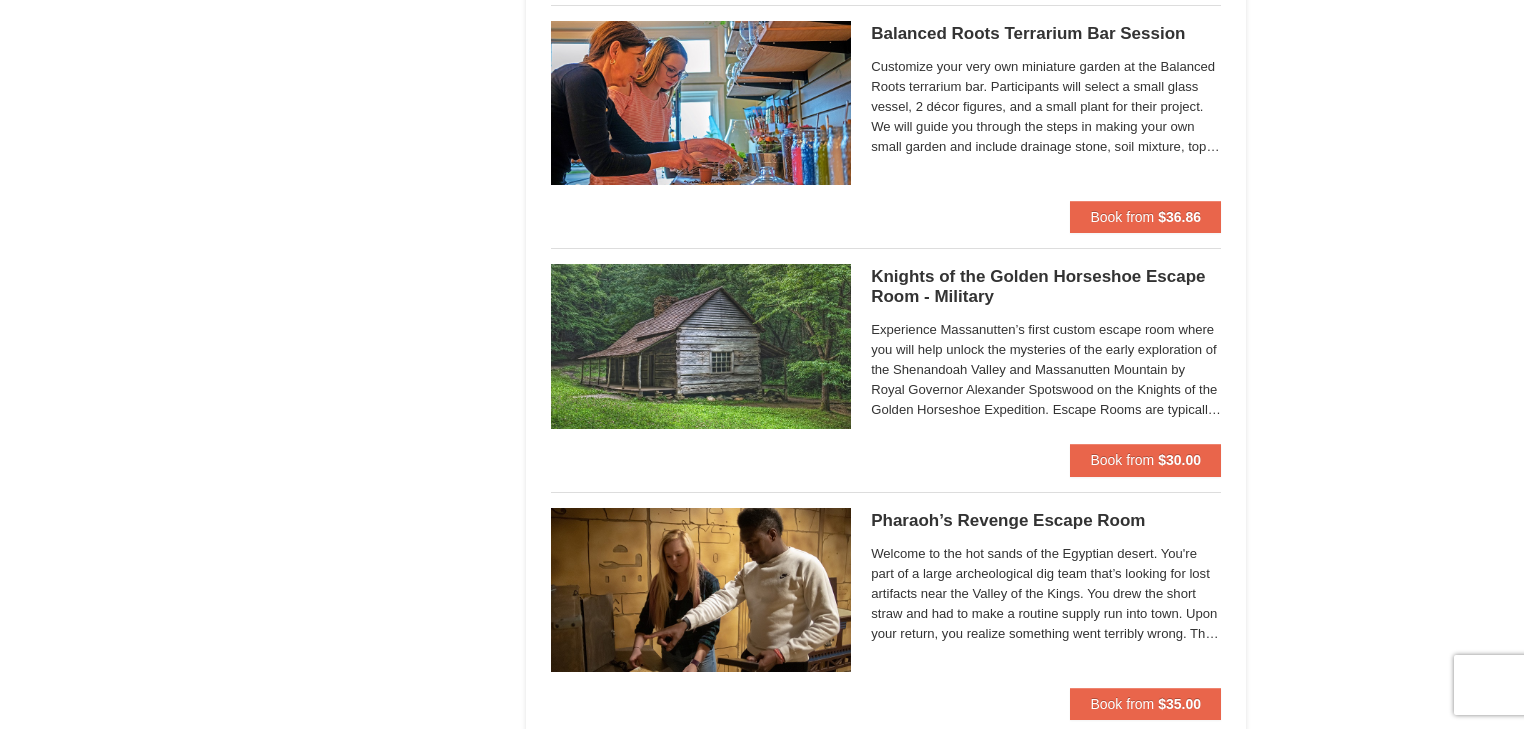 scroll, scrollTop: 1440, scrollLeft: 0, axis: vertical 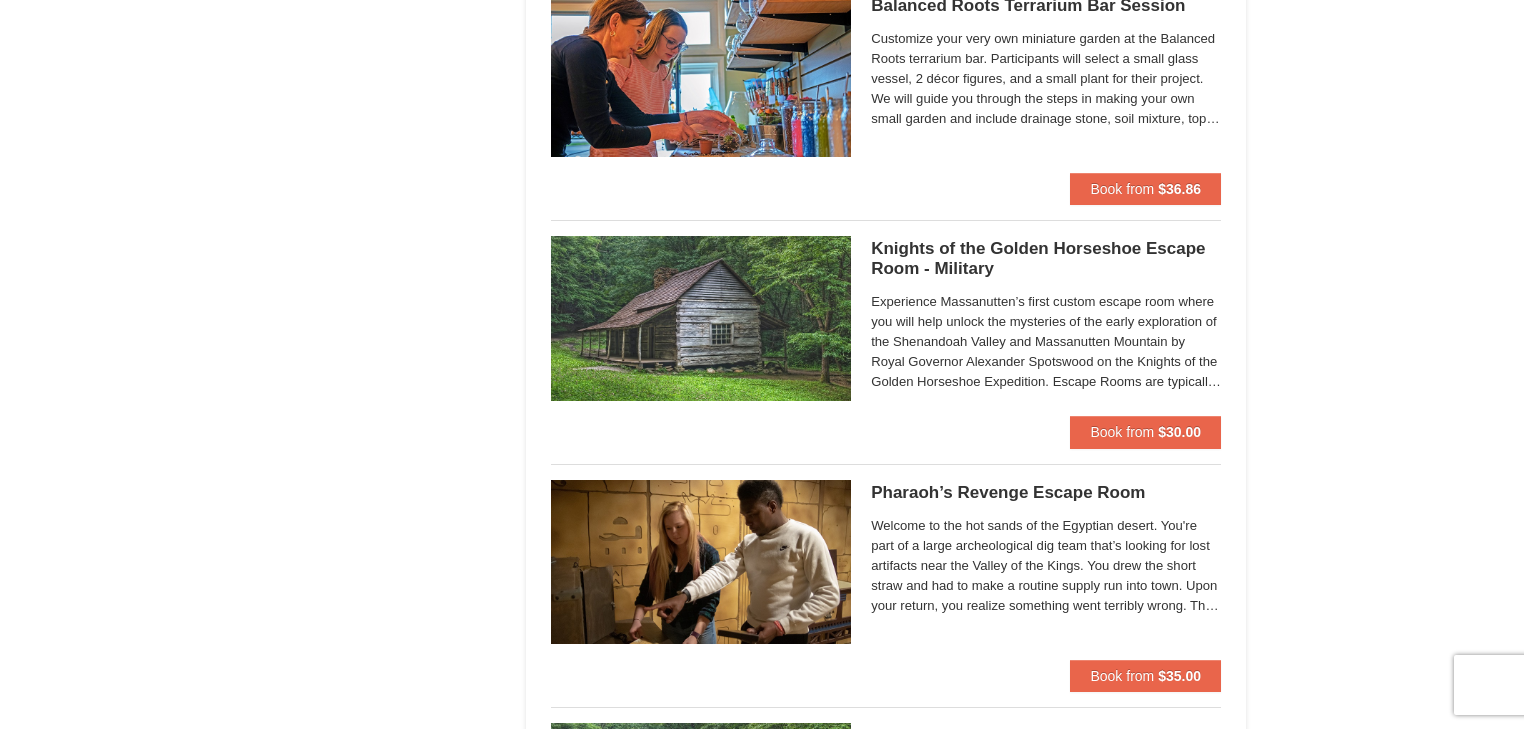 click on "Experience Massanutten’s first custom escape room where you will help unlock the mysteries of the early exploration of the Shenandoah Valley and Massanutten Mountain by Royal Governor Alexander Spotswood on the Knights of the Golden Horseshoe Expedition.
Escape Rooms are typically a social/group activity. By purchasing online, you agree that you understand you may be paired with other groups during your selected session time. If you would like to have a private event, please call us at [PHONE] to check availability. Parties with children under 13 must book via phone and reserve the entire room." at bounding box center [1046, 342] 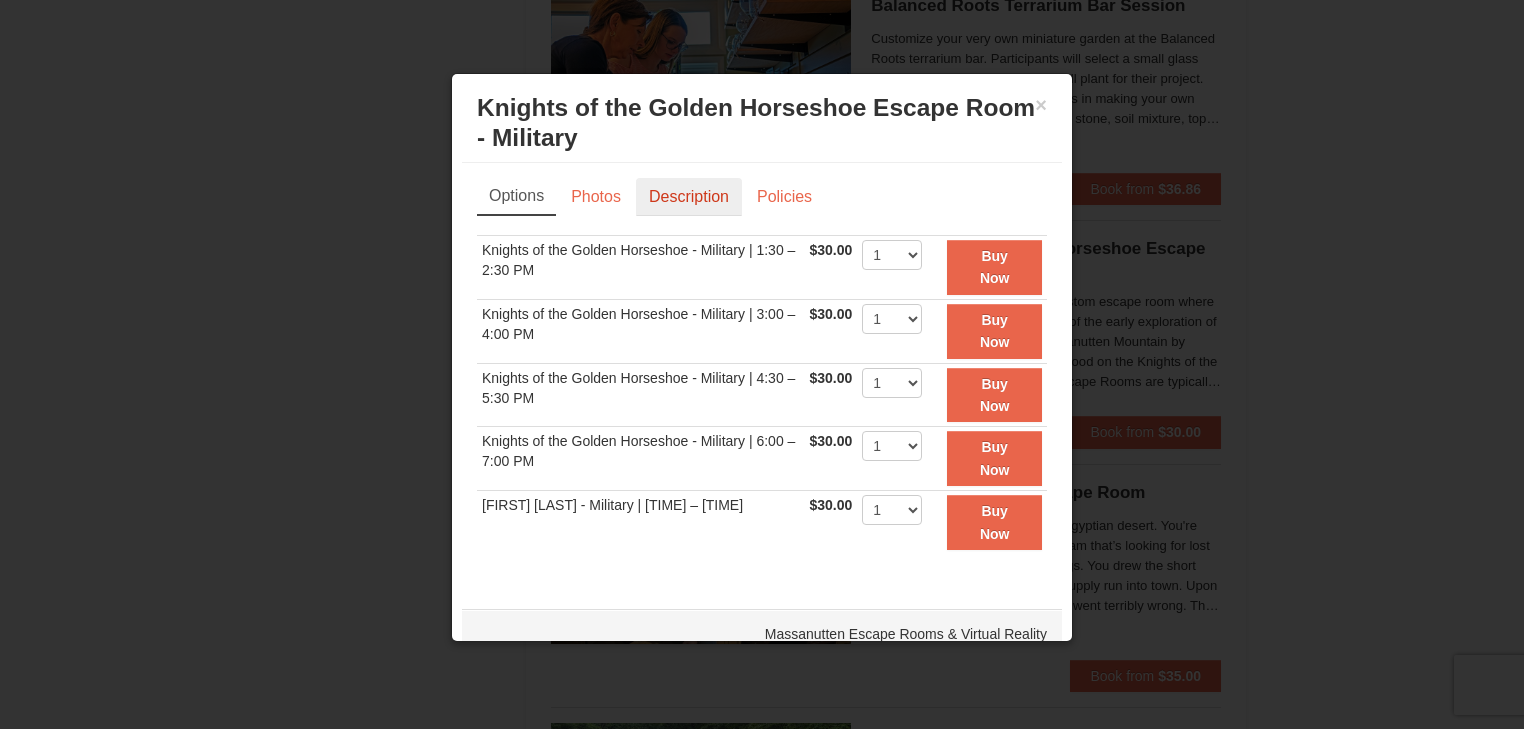 click on "Description" at bounding box center [689, 197] 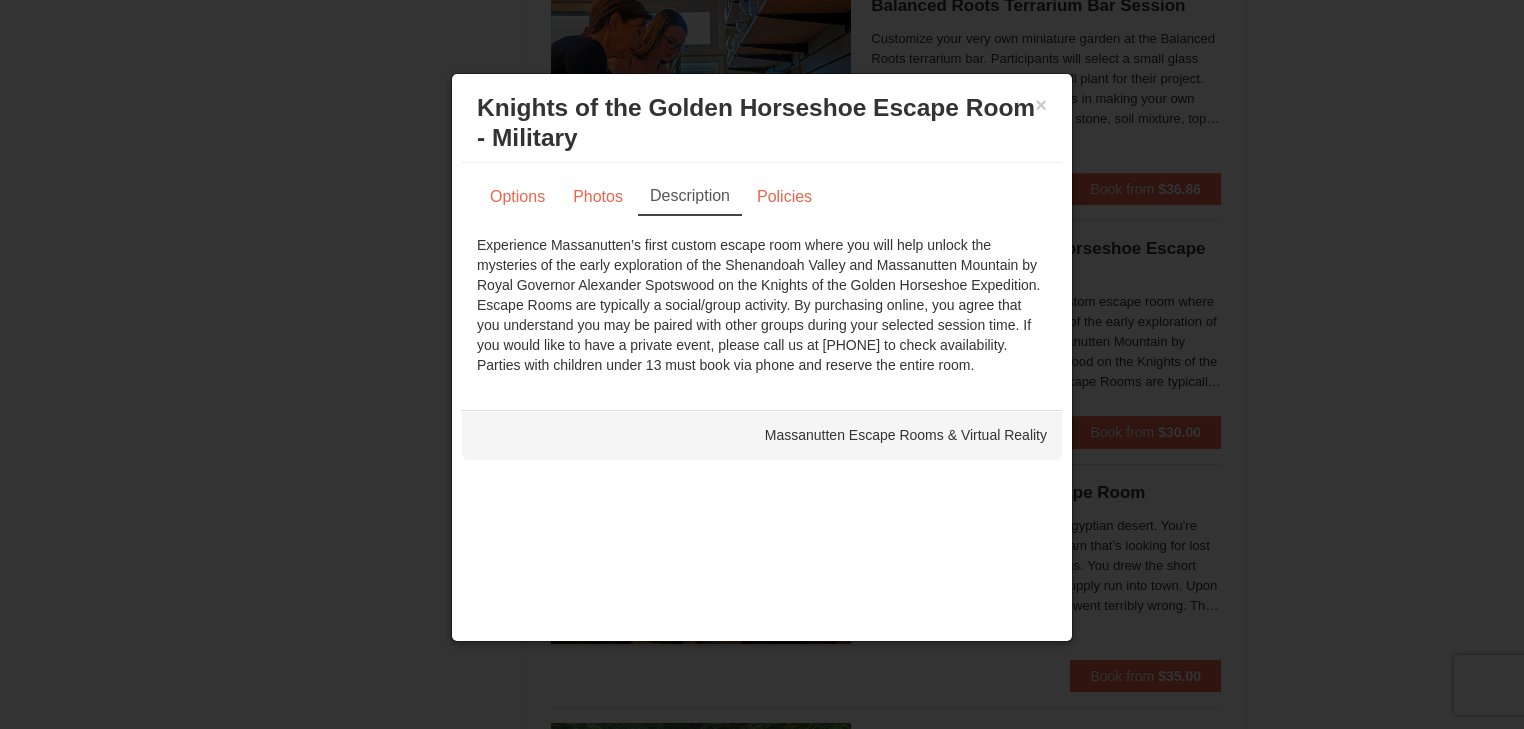 click on "×
Knights of the Golden Horseshoe Escape Room - Military  Massanutten Escape Rooms & Virtual Reality" at bounding box center [762, 123] 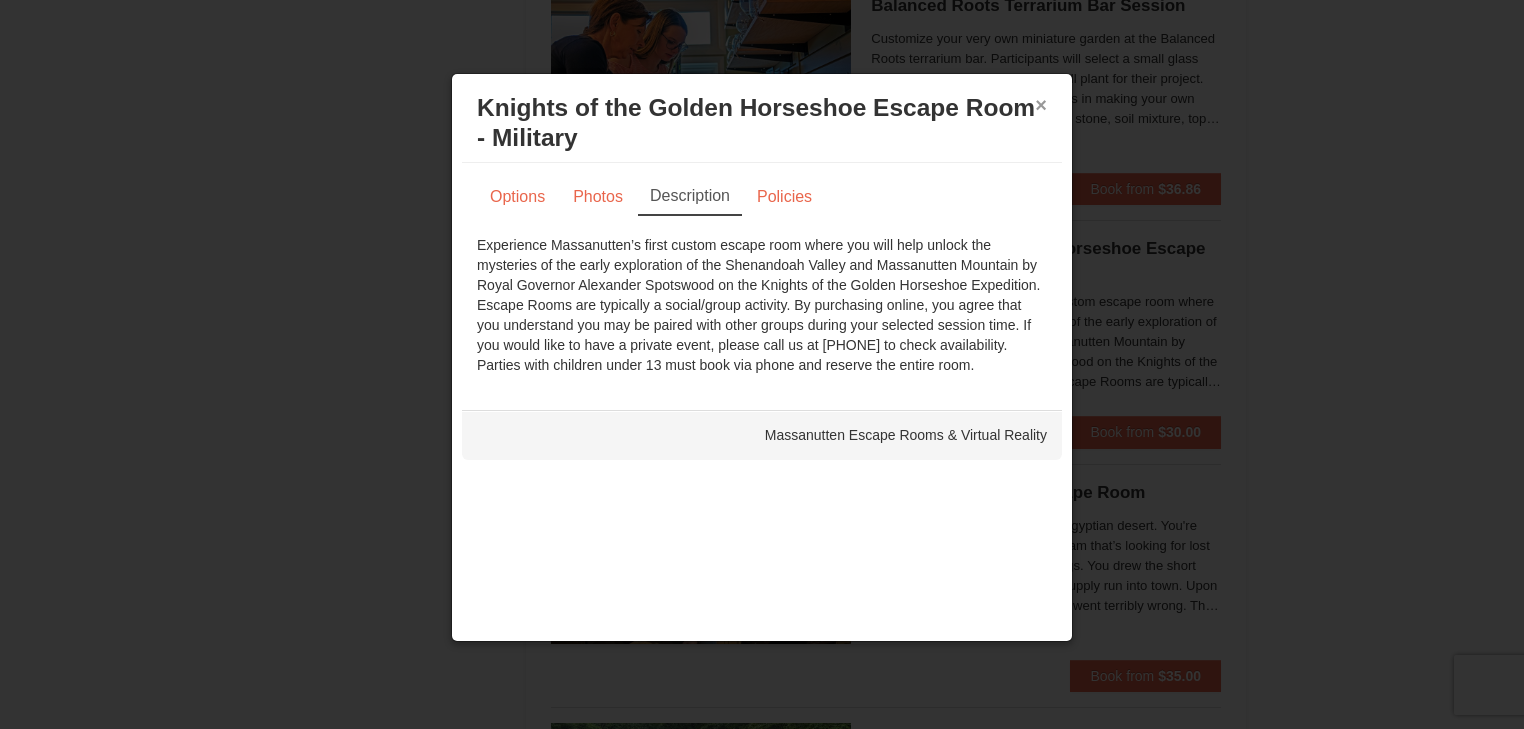 click on "×" at bounding box center (1041, 105) 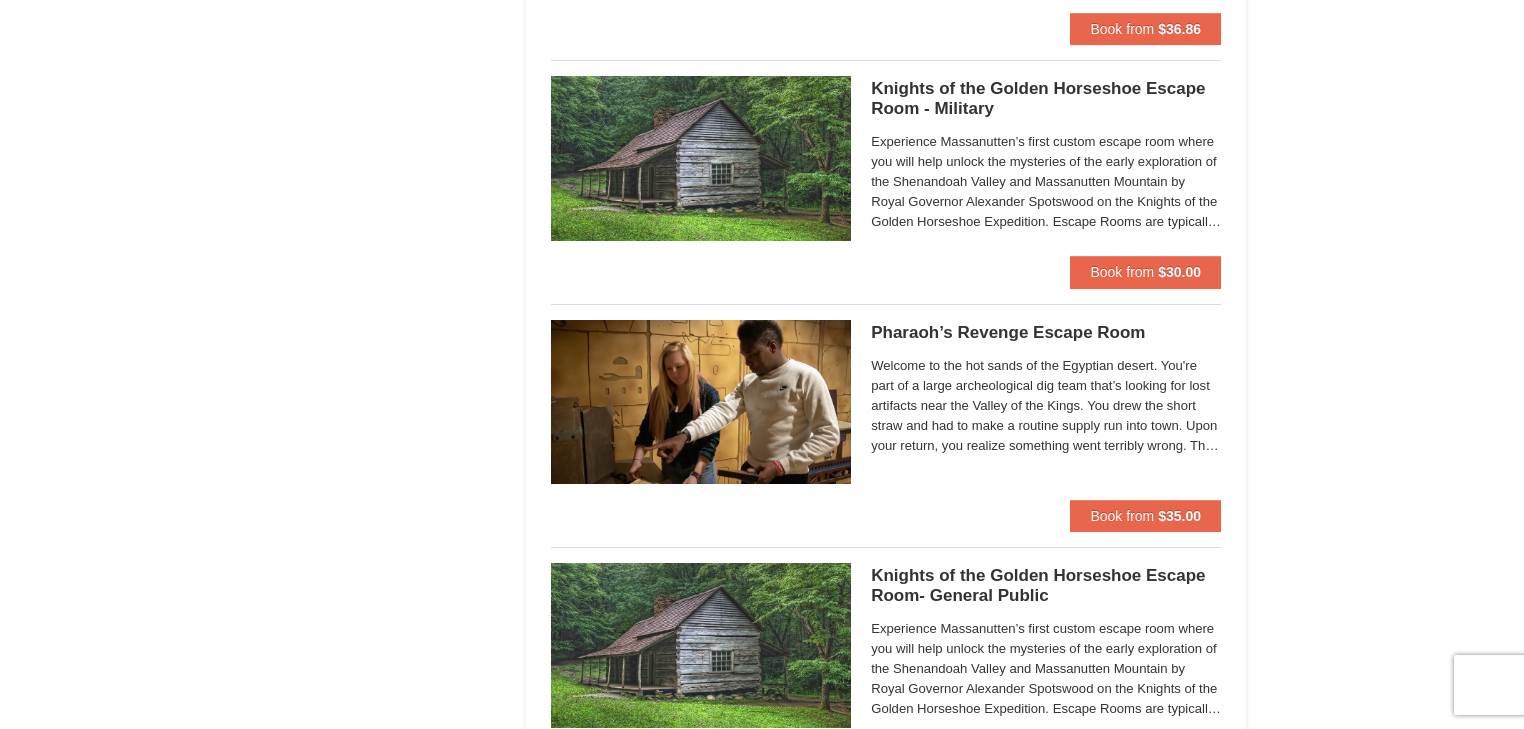 scroll, scrollTop: 1680, scrollLeft: 0, axis: vertical 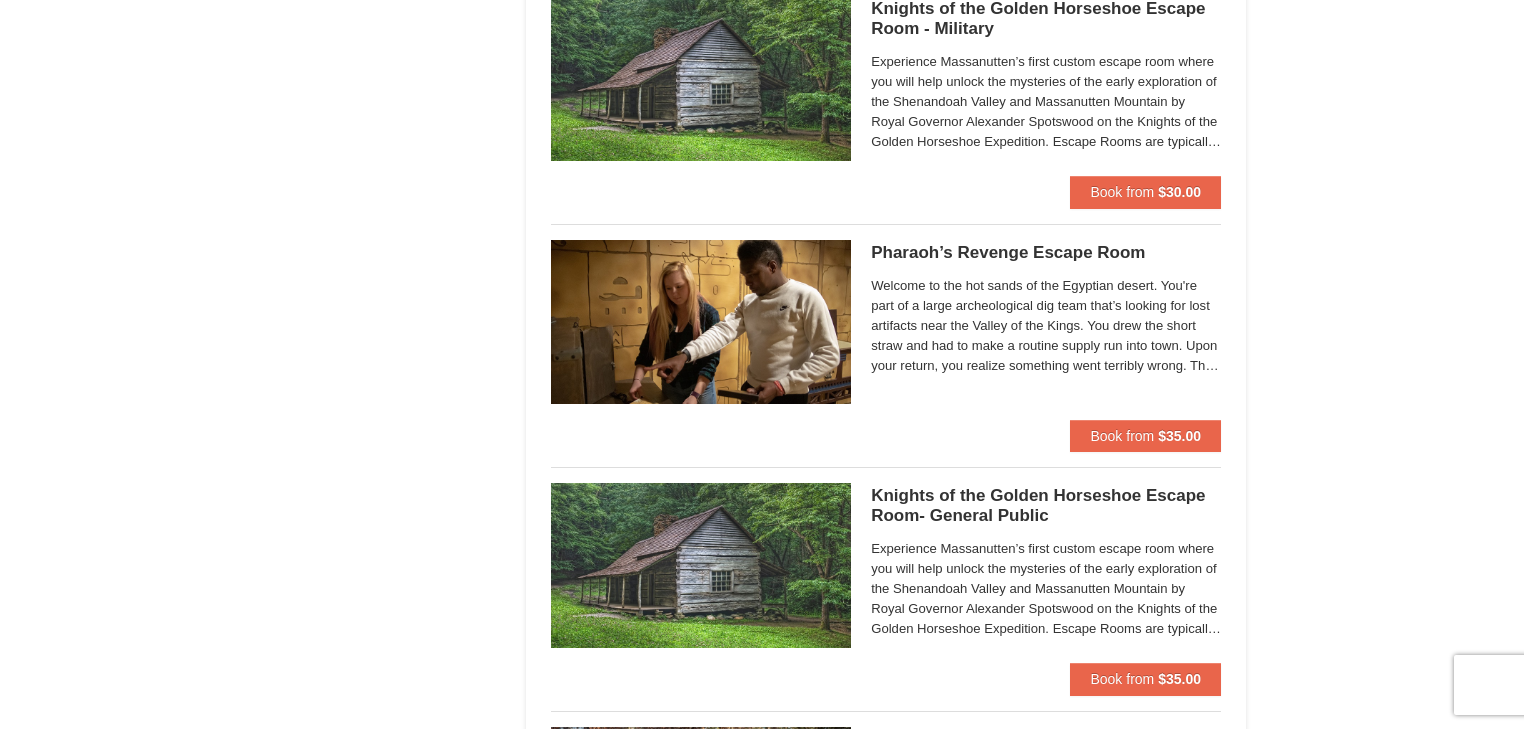 click on "Welcome to the hot sands of the Egyptian desert. You're part of a large archeological dig team that’s looking for lost artifacts near the Valley of the Kings. You drew the short straw and had to make a routine  supply run into town. Upon your return, you realize something went terribly wrong. The other members who stayed behind at the dig site are lying outside of the field office, barely conscious and near death. Now it’s up to you to figure out what caused this sickness and help  the team before it’s too late.
Pharaoh’s Revenge has physical requirements, including being able to stoop down for a short period of time as well as brief overhead reaching. If a group has difficulty doing either of these activities, please ask our Gamemaster for assistance. | Ages 13+" at bounding box center [1046, 326] 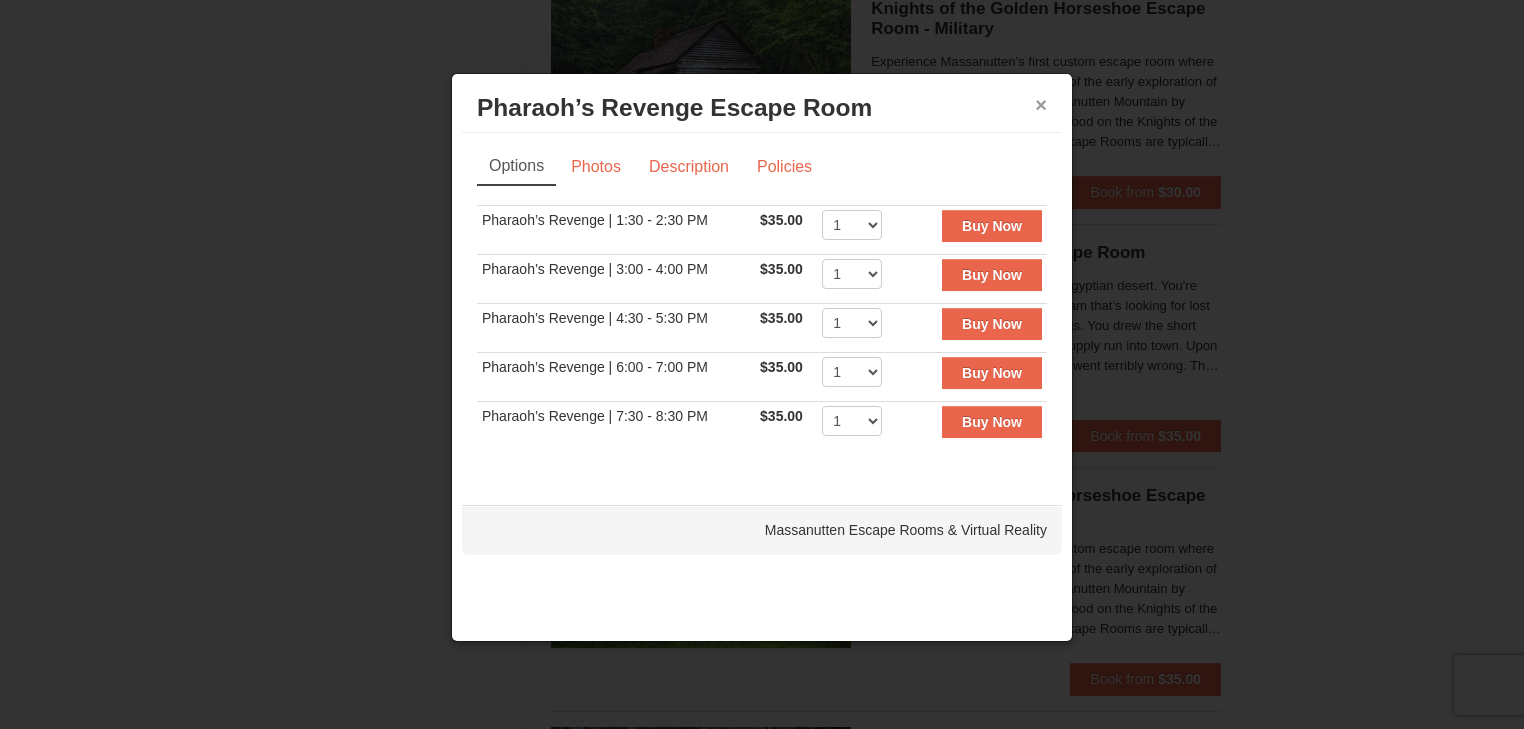 click on "×" at bounding box center [1041, 105] 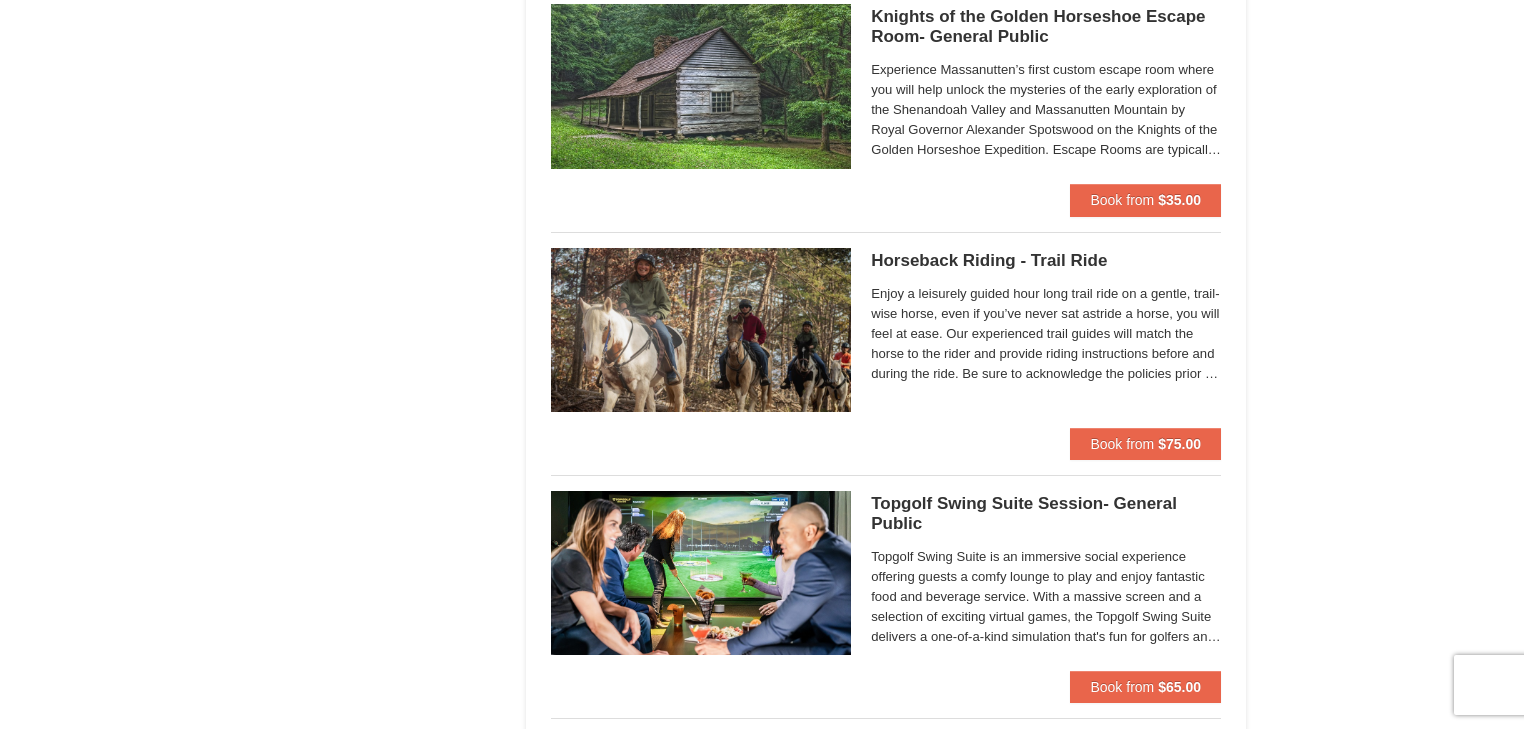 scroll, scrollTop: 2160, scrollLeft: 0, axis: vertical 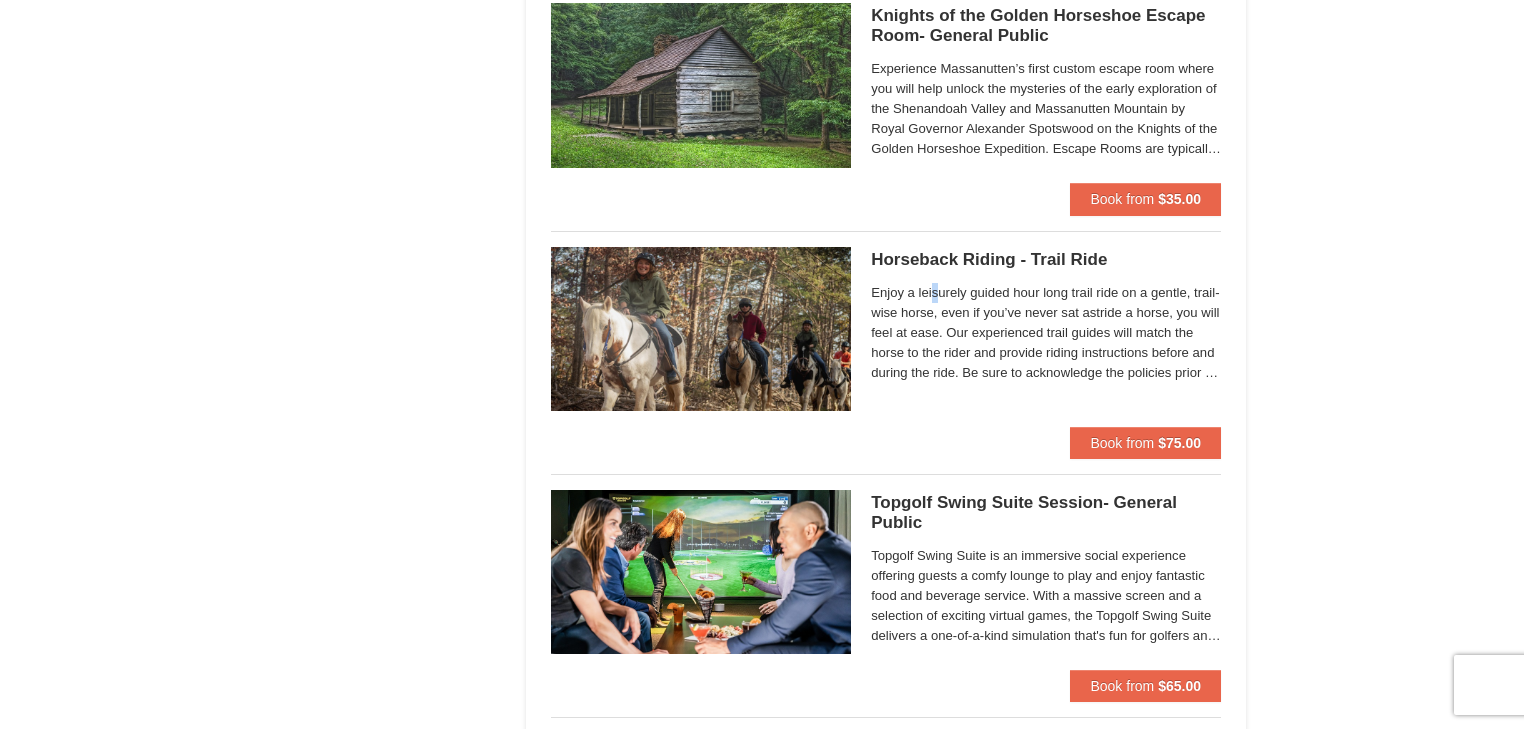 click on "Enjoy a leisurely guided hour long trail ride on a gentle, trail-wise horse, even if you’ve never sat astride a horse, you will feel at ease. Our experienced trail guides will match the horse to the rider and provide riding instructions before and during the ride.  Be sure to acknowledge the policies prior to booking." at bounding box center (1046, 333) 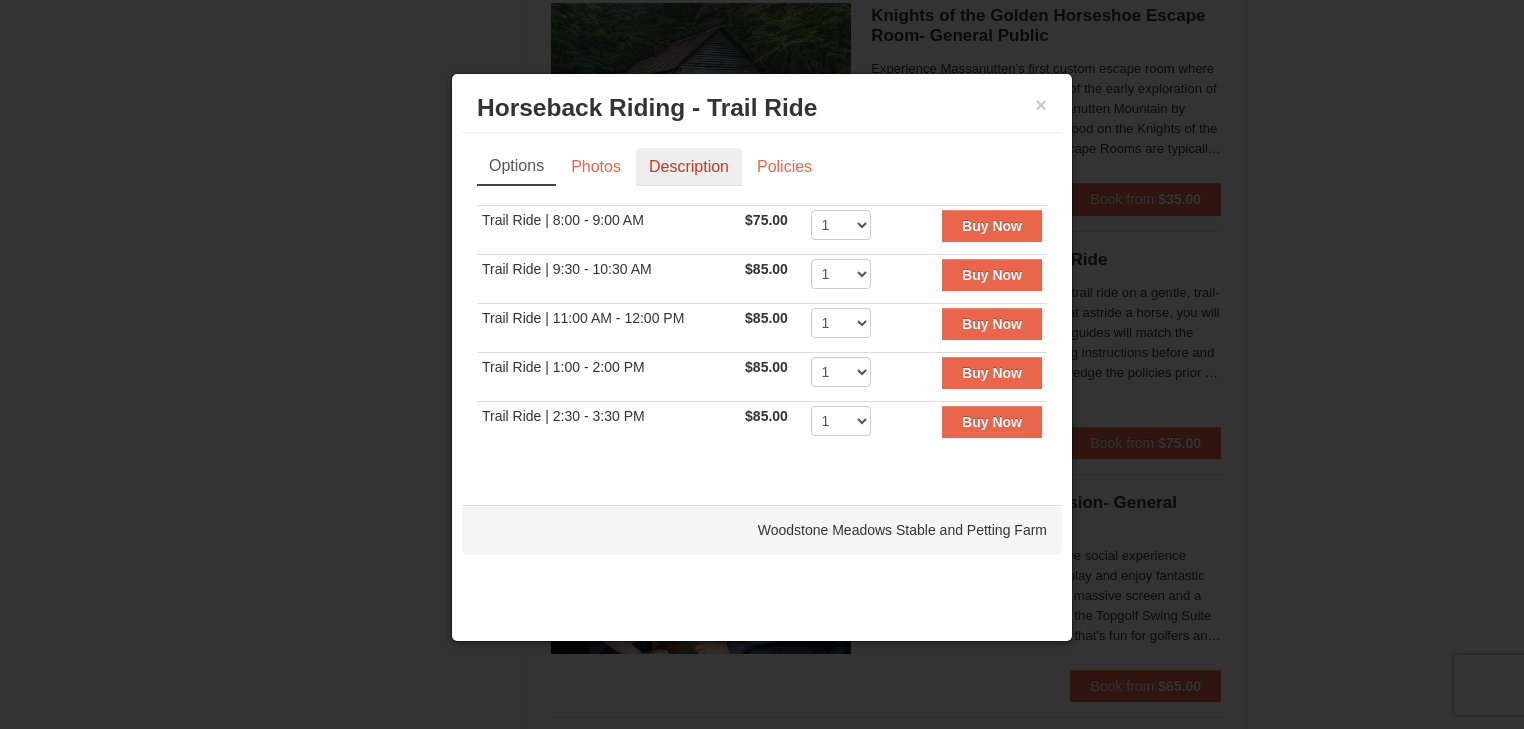 click on "Description" at bounding box center (689, 167) 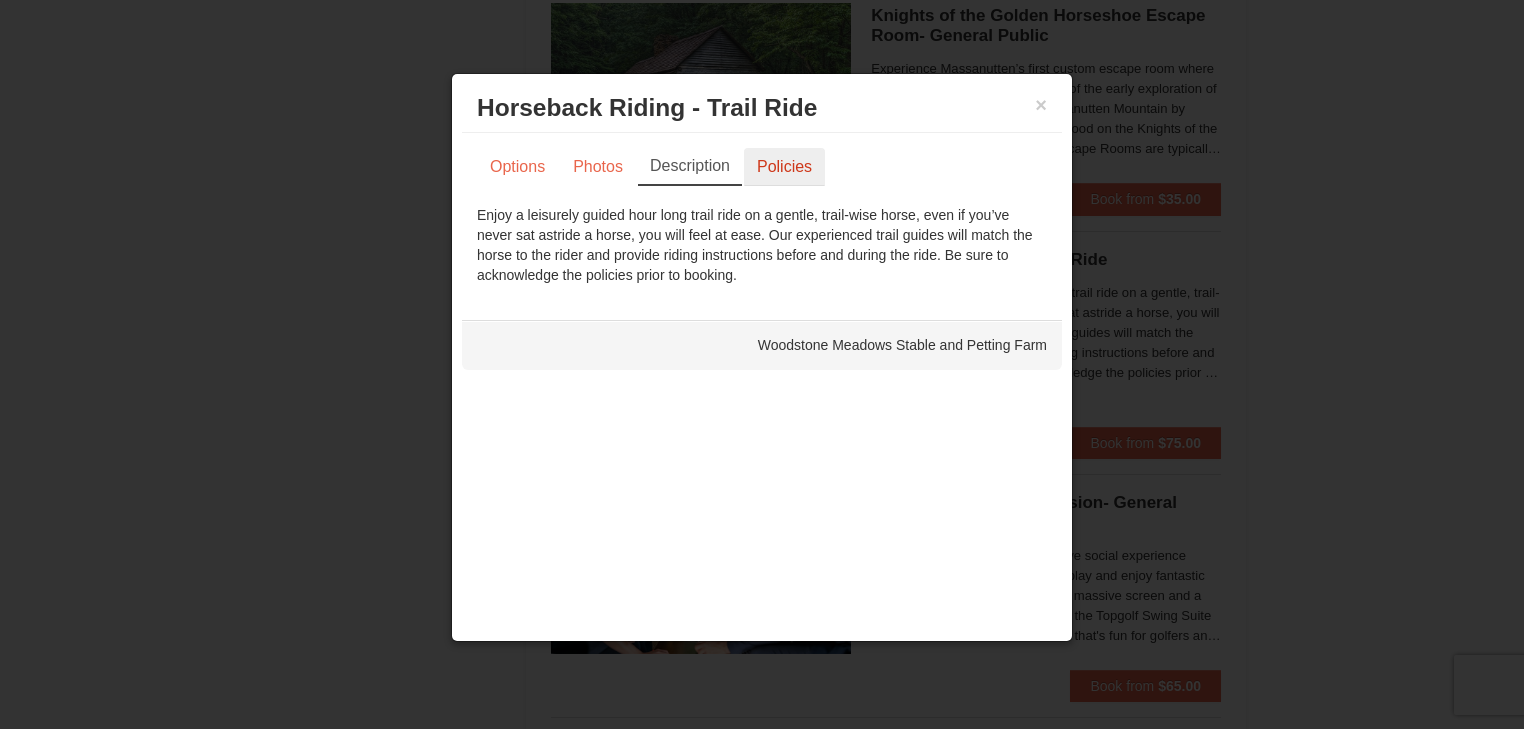 click on "Policies" at bounding box center (784, 167) 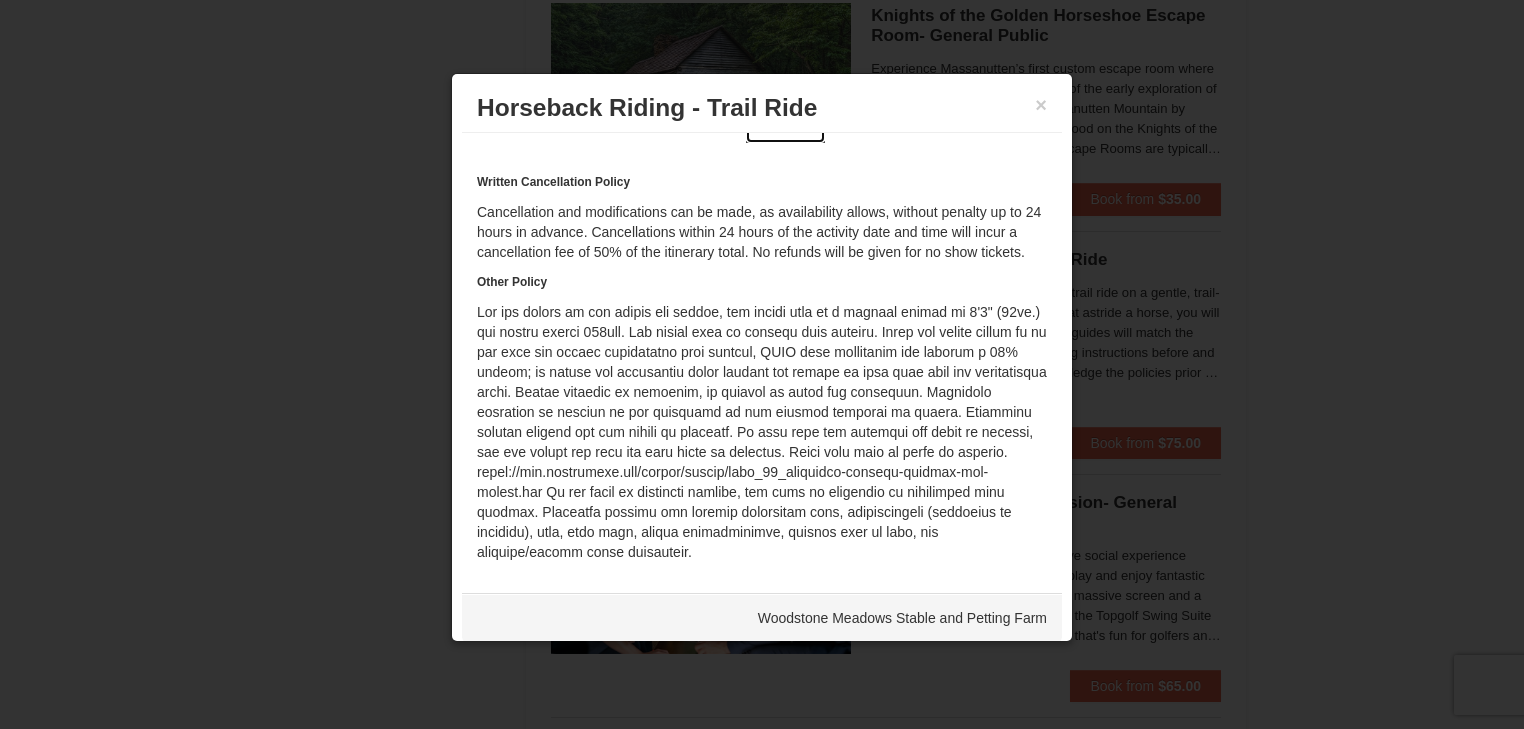 scroll, scrollTop: 66, scrollLeft: 0, axis: vertical 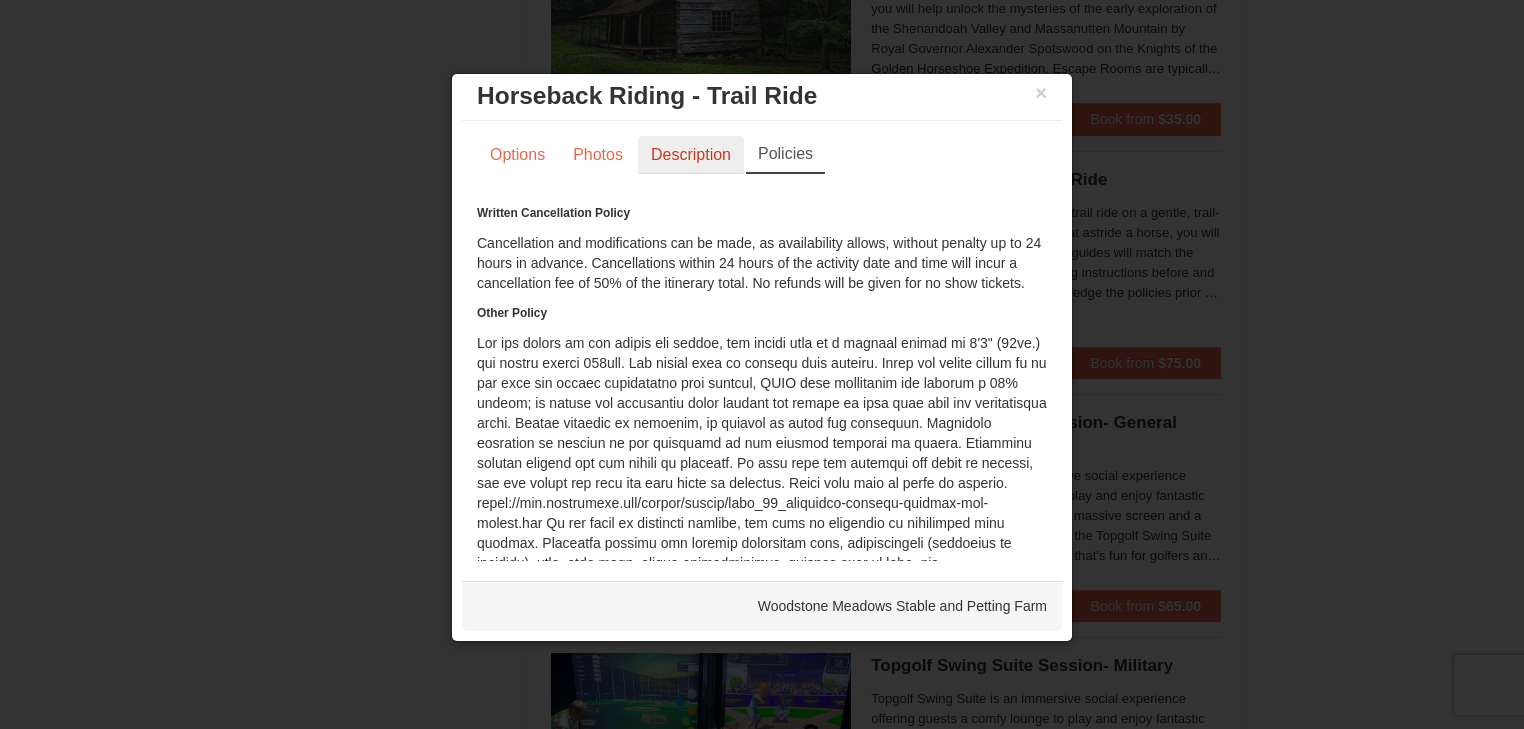 click on "Description" at bounding box center [691, 155] 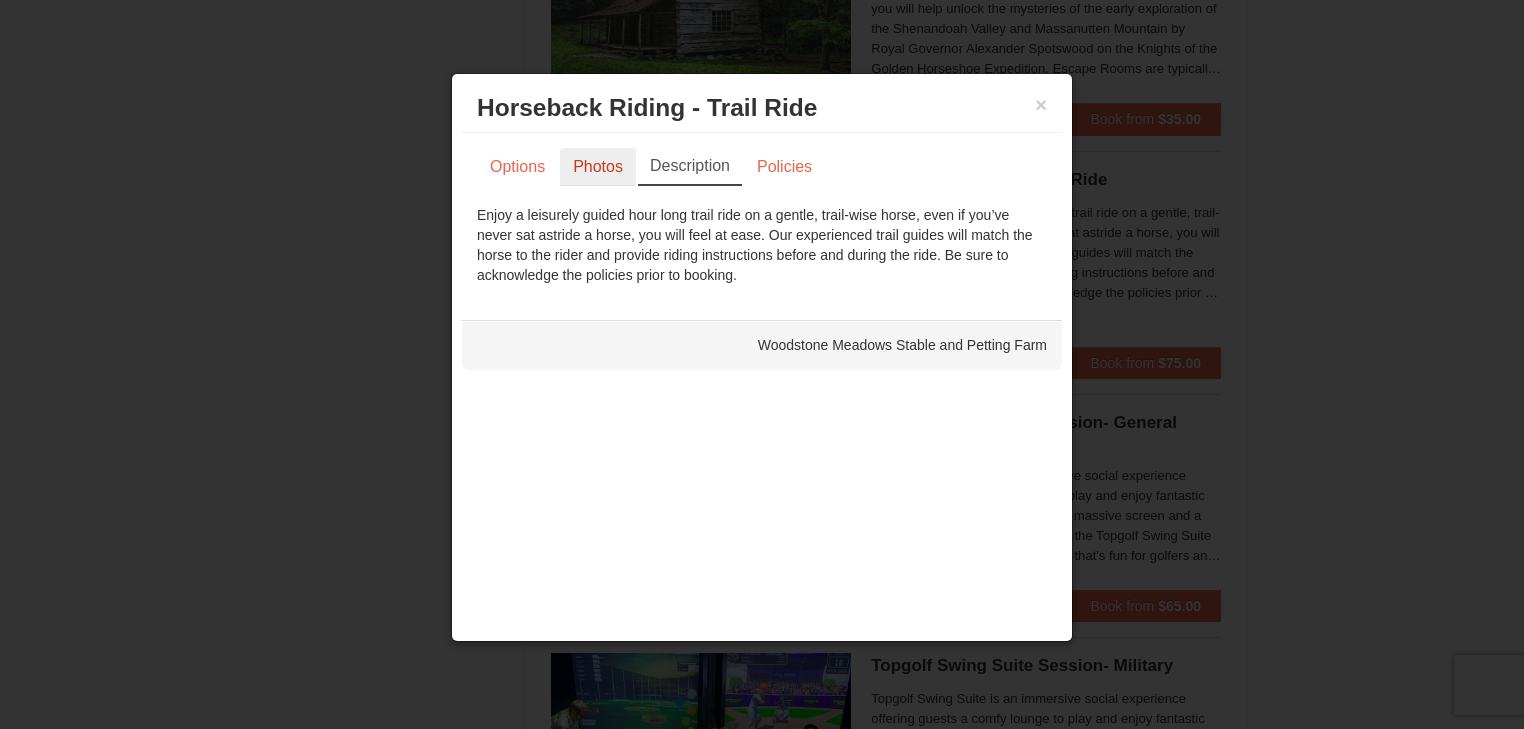 click on "Photos" at bounding box center [598, 167] 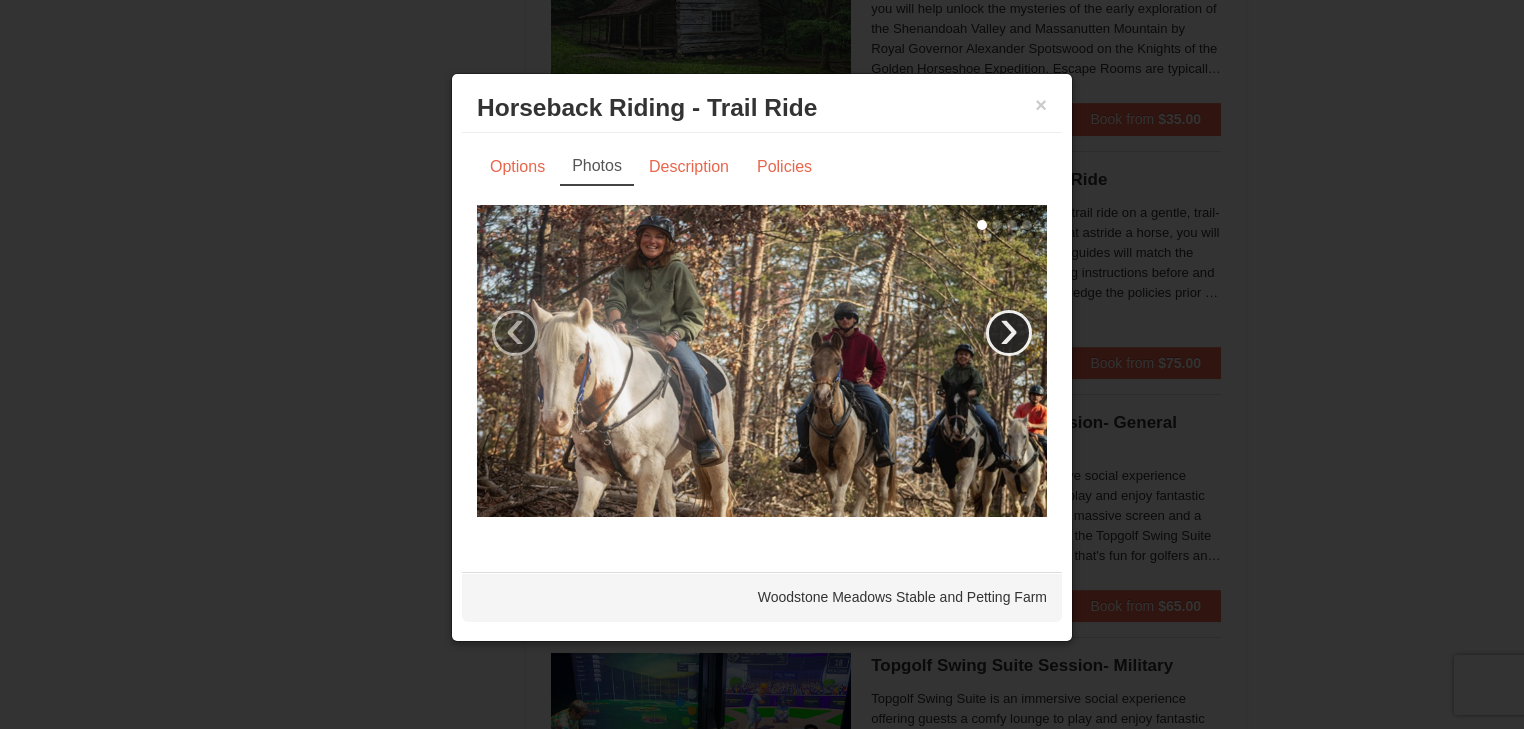 click on "›" at bounding box center (1009, 333) 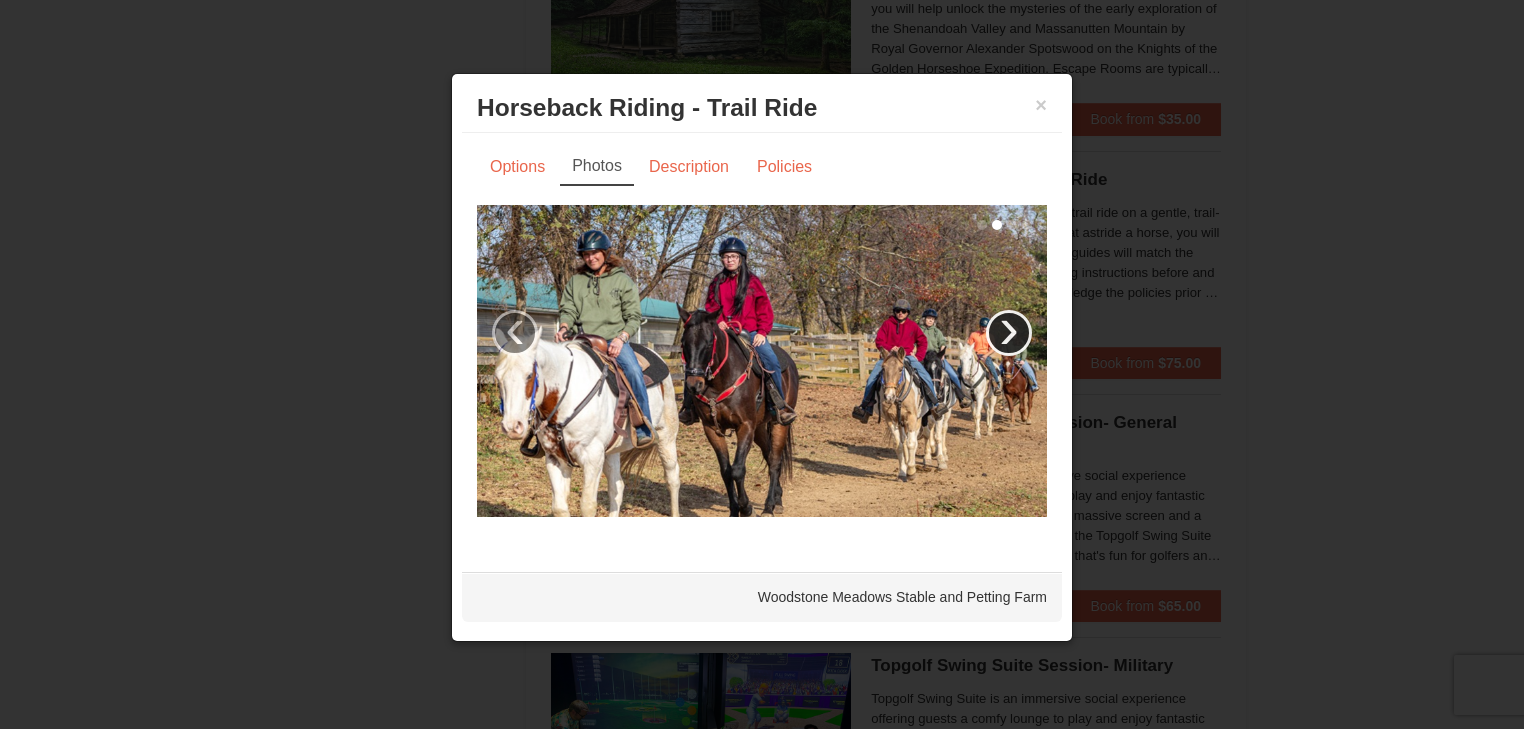 click on "›" at bounding box center [1009, 333] 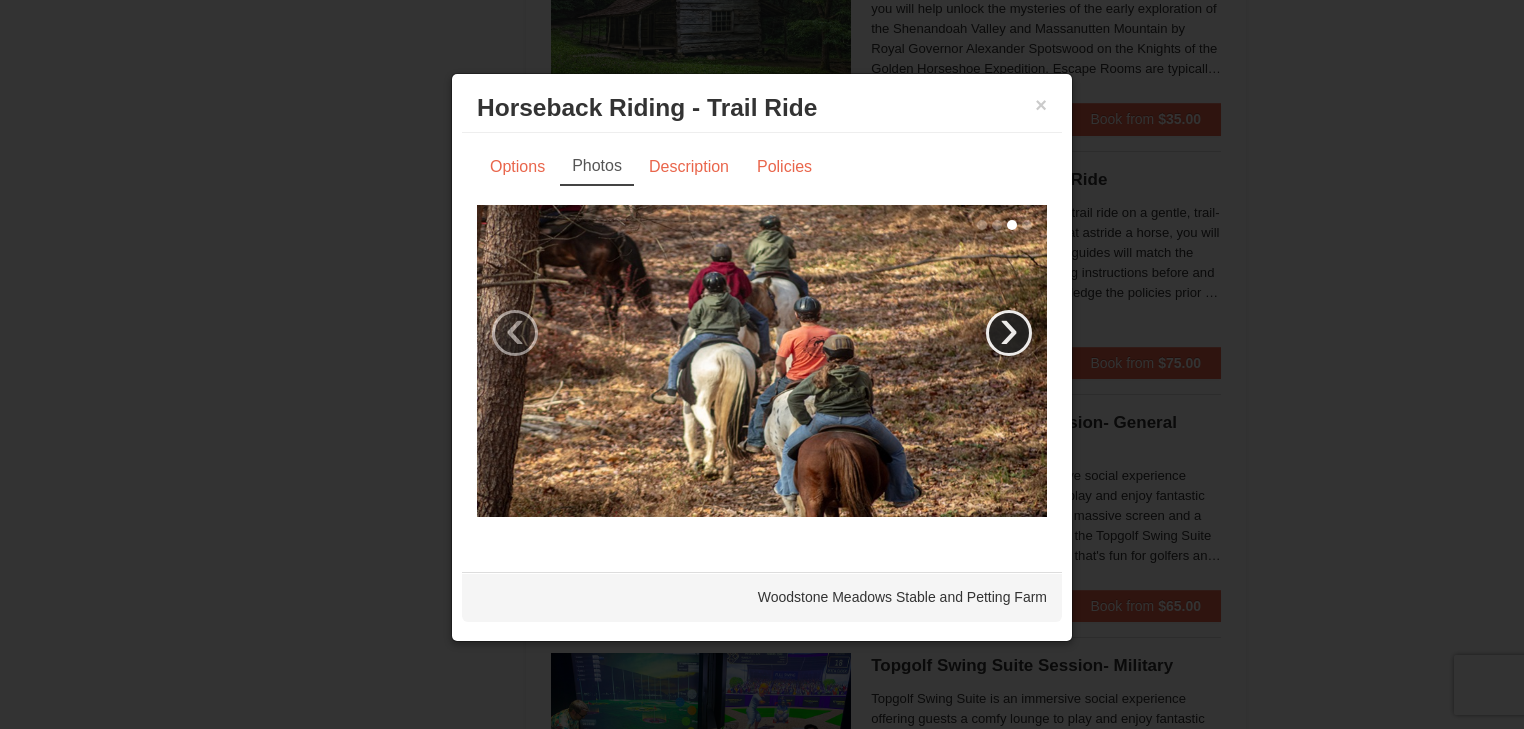 click on "›" at bounding box center (1009, 333) 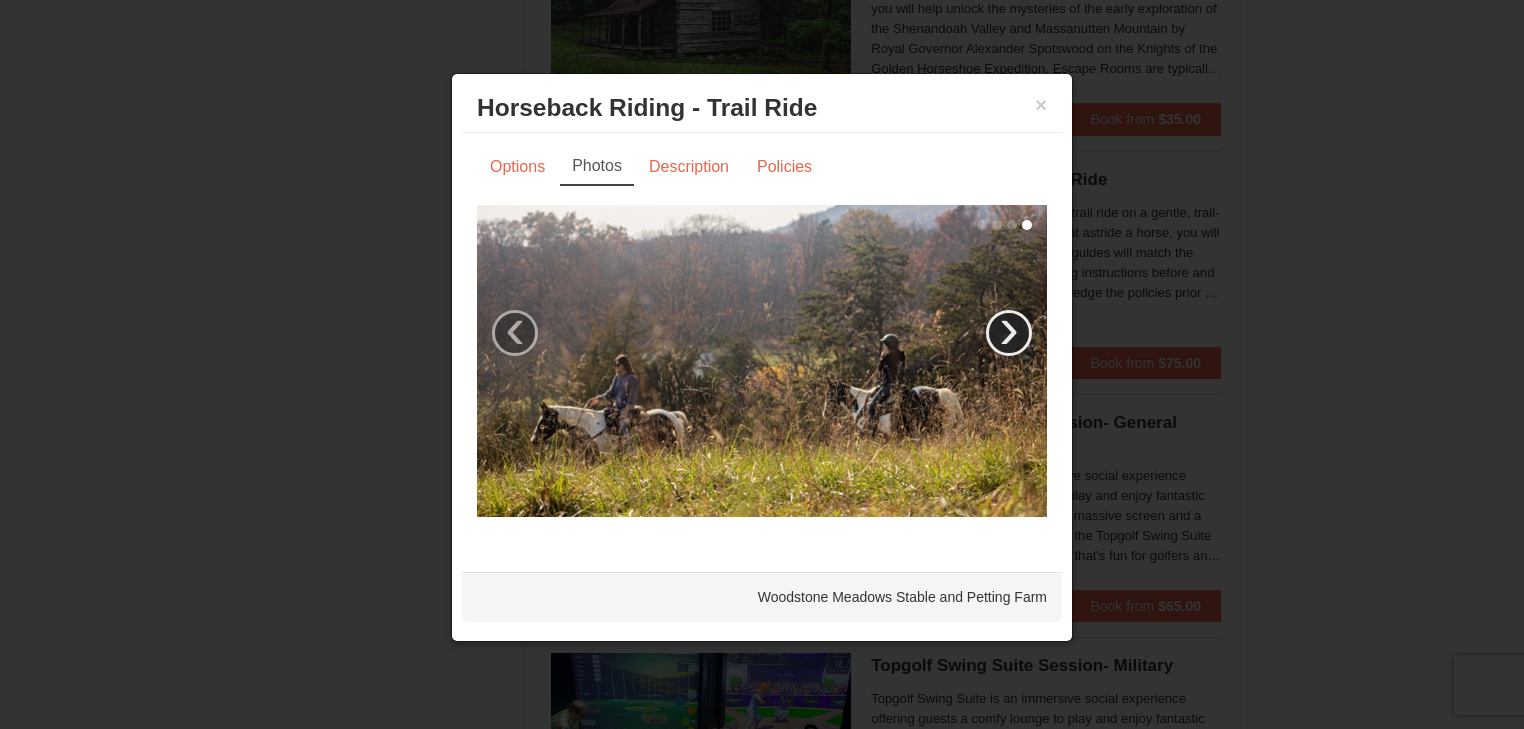 click on "›" at bounding box center (1009, 333) 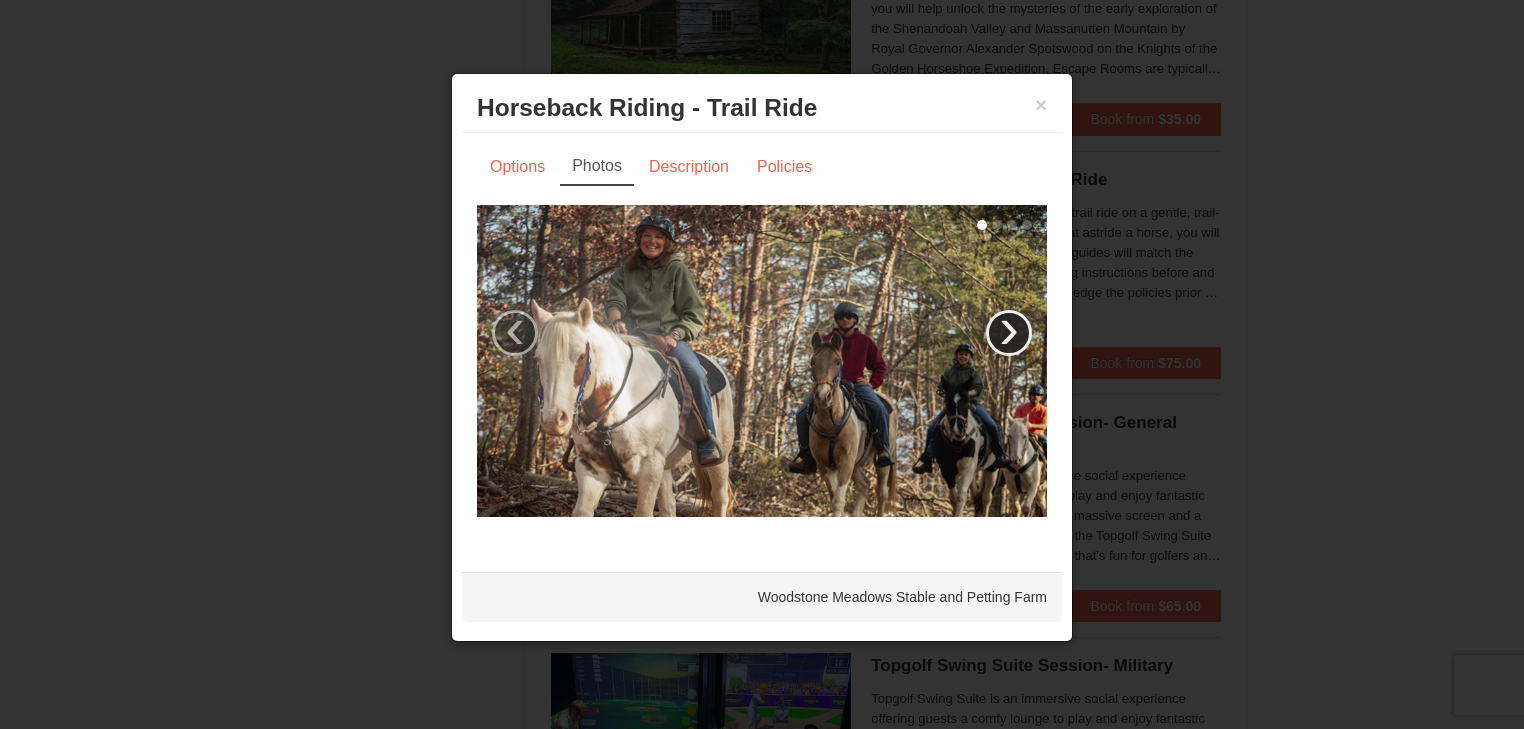 click on "›" at bounding box center (1009, 333) 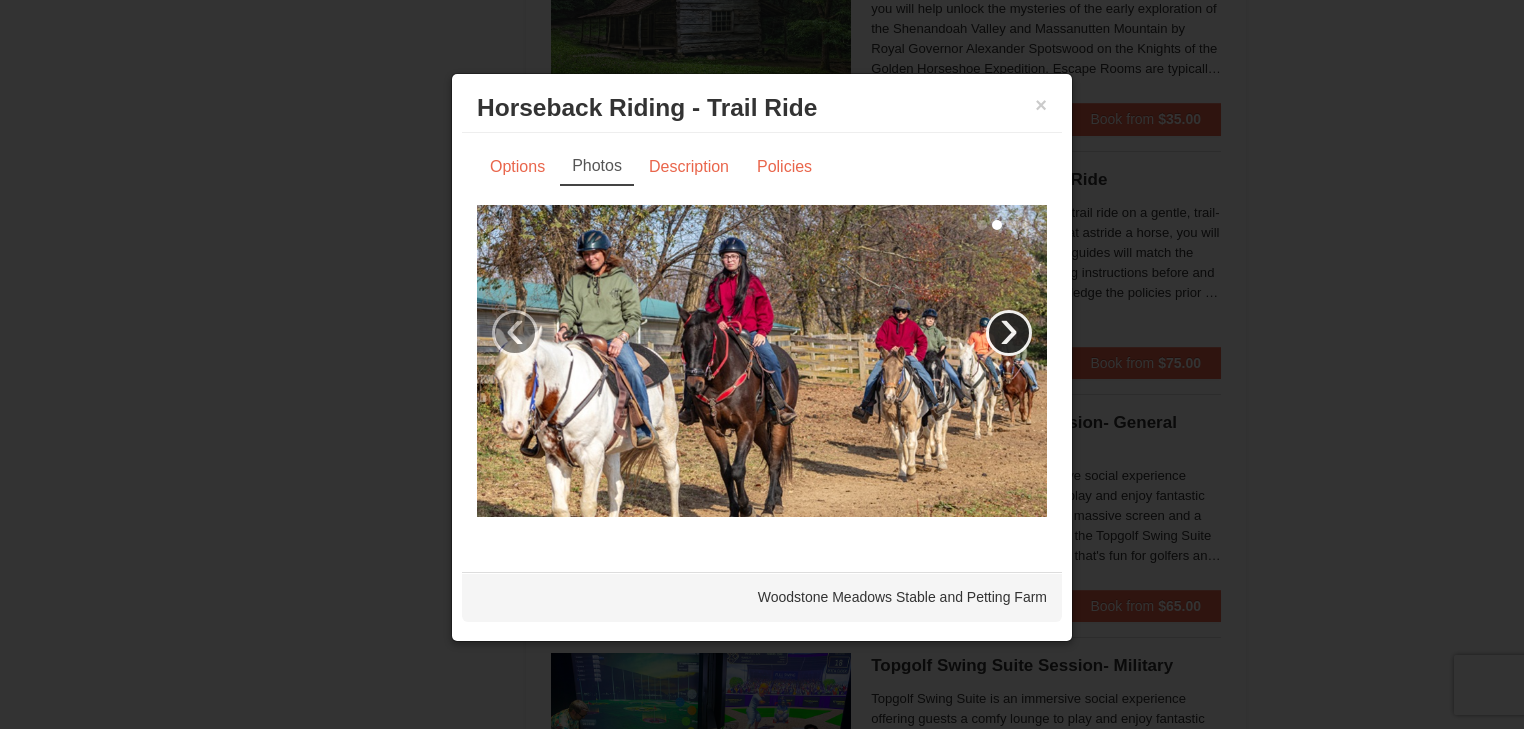 click on "›" at bounding box center (1009, 333) 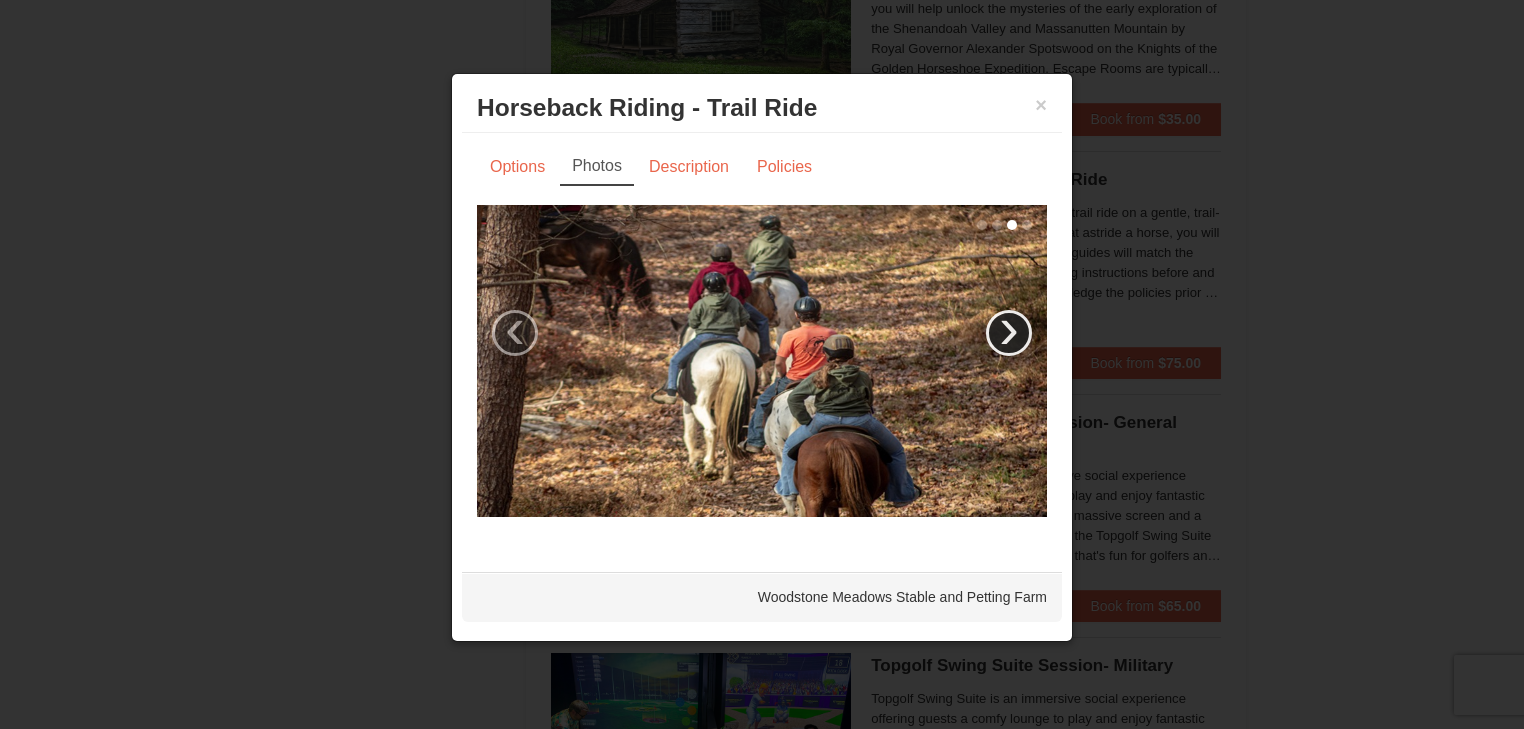 click on "›" at bounding box center [1009, 333] 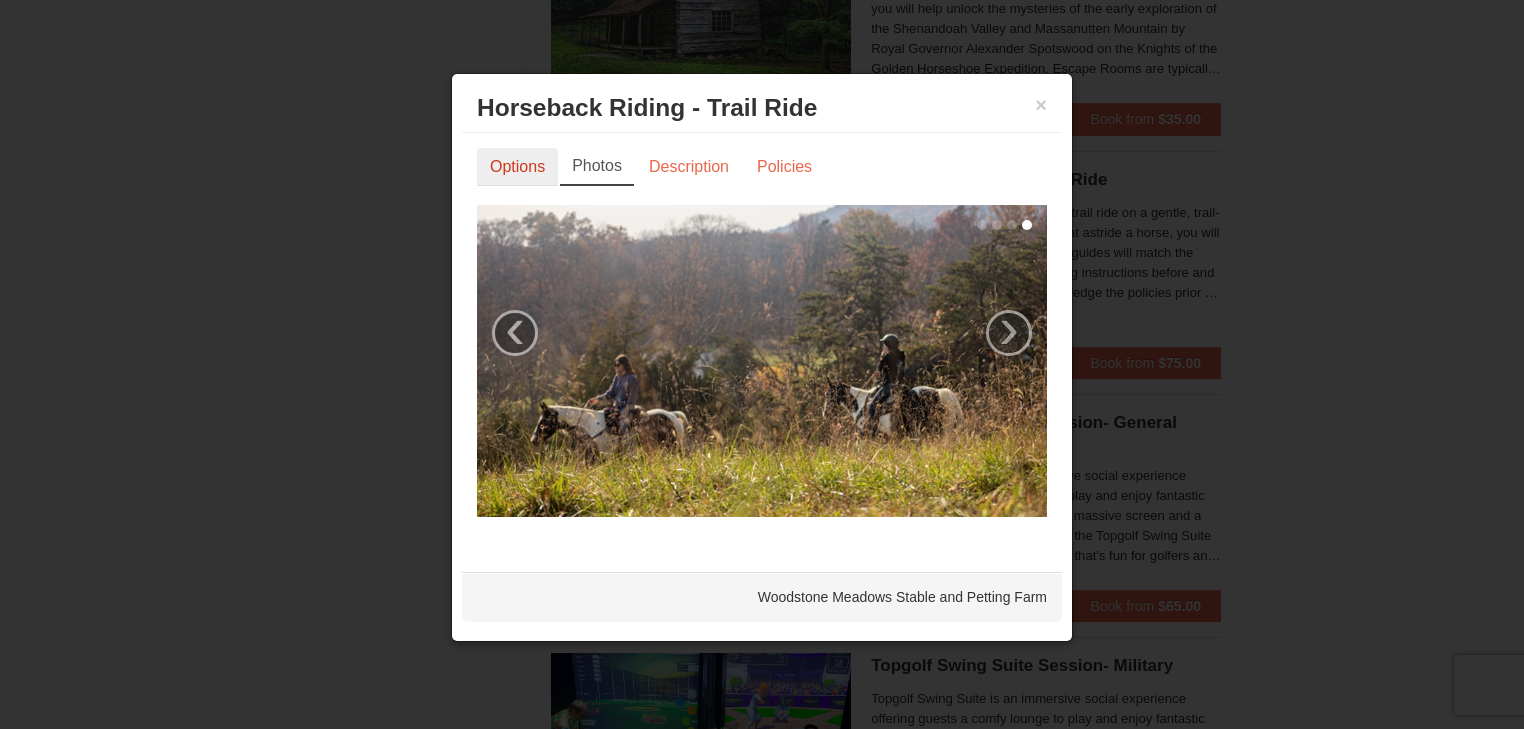 click on "Options" at bounding box center (517, 167) 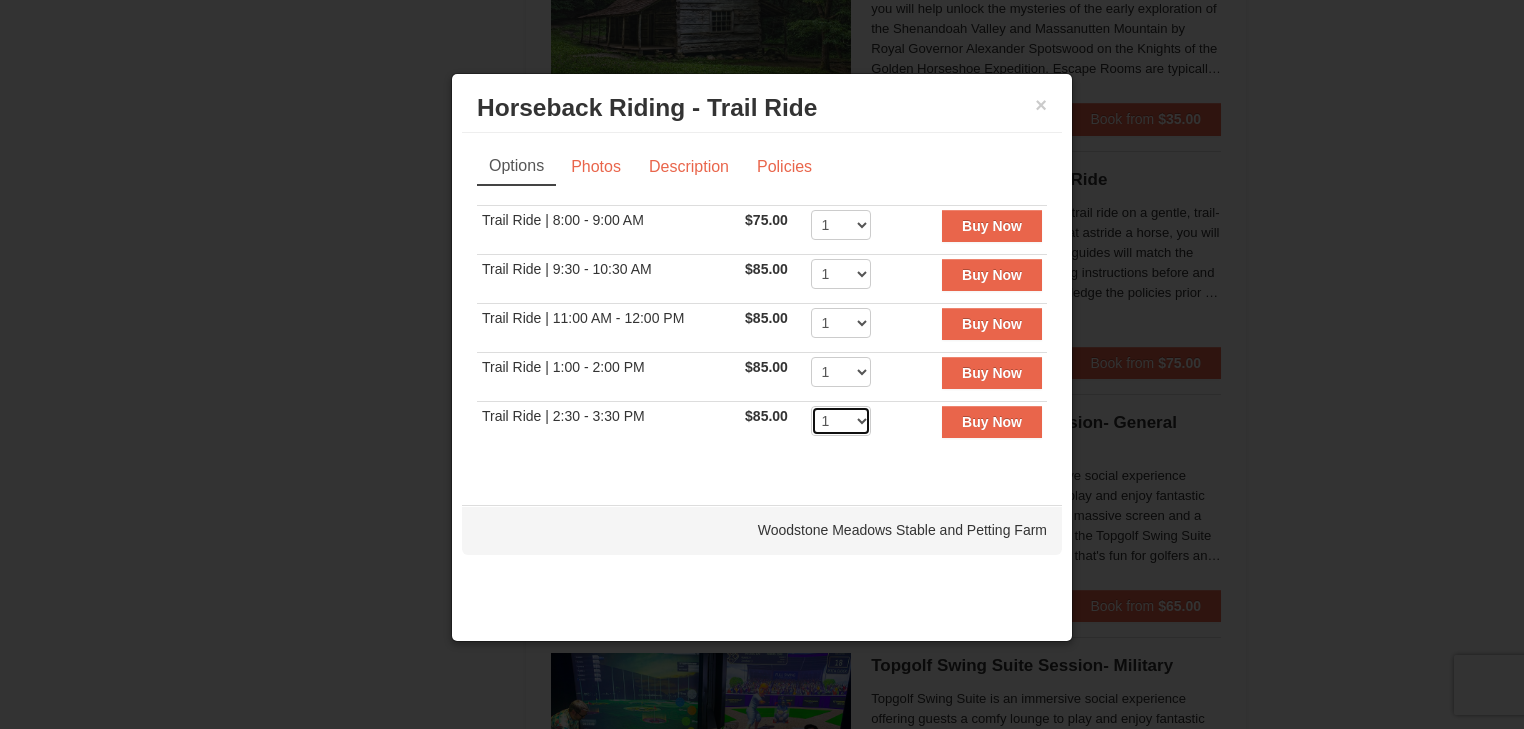 click on "1
2
3
4
5
6
7
8
9
10
11
12" at bounding box center (841, 421) 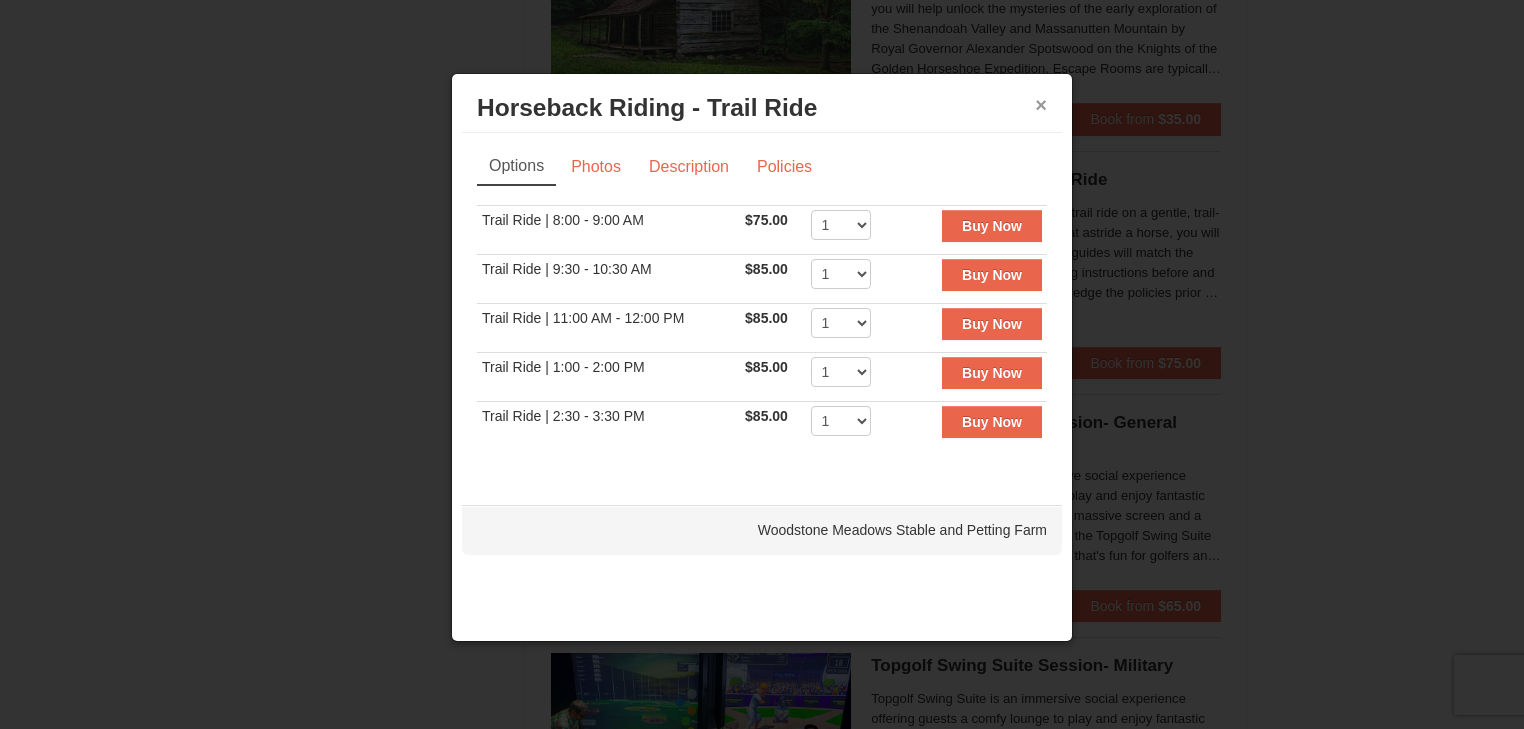 click on "×" at bounding box center (1041, 105) 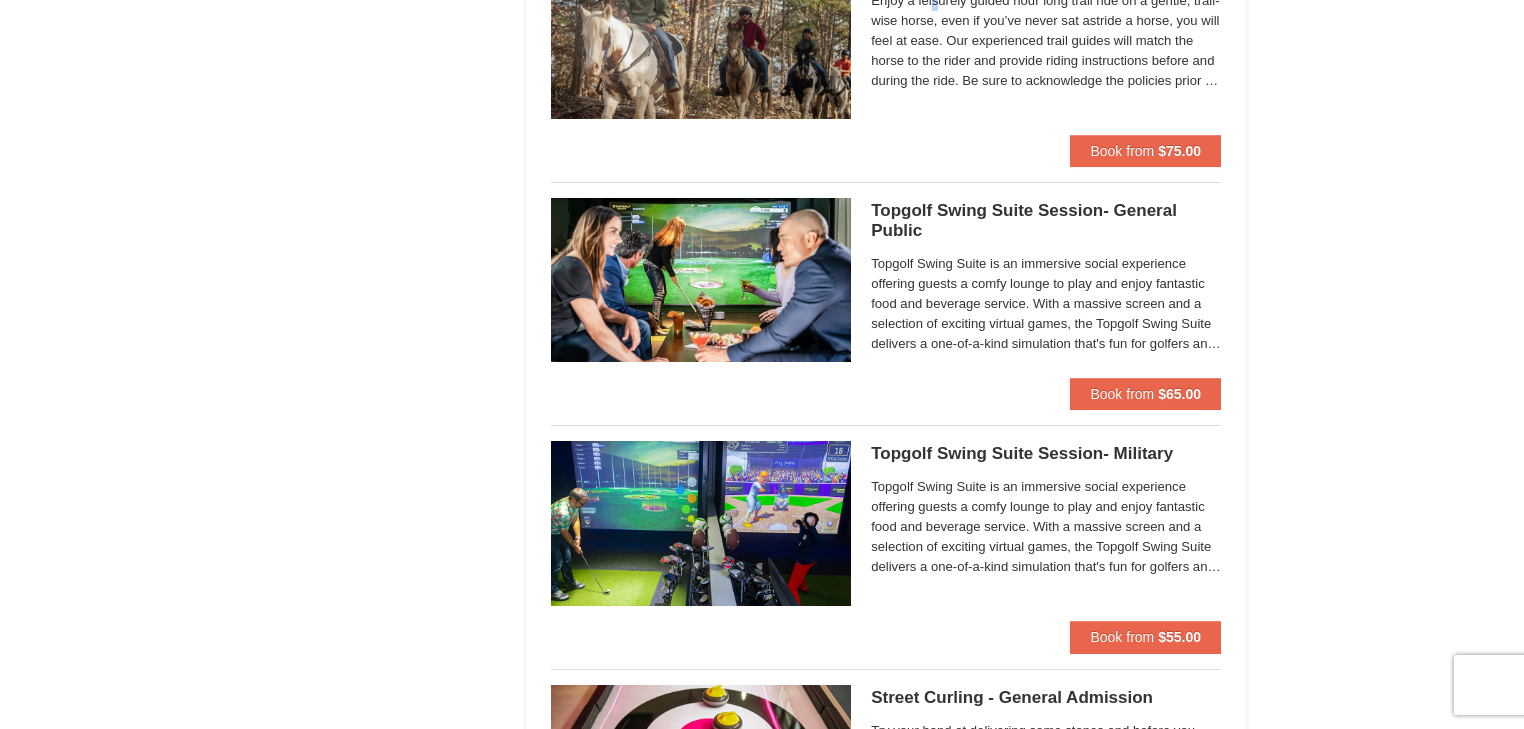 scroll, scrollTop: 2480, scrollLeft: 0, axis: vertical 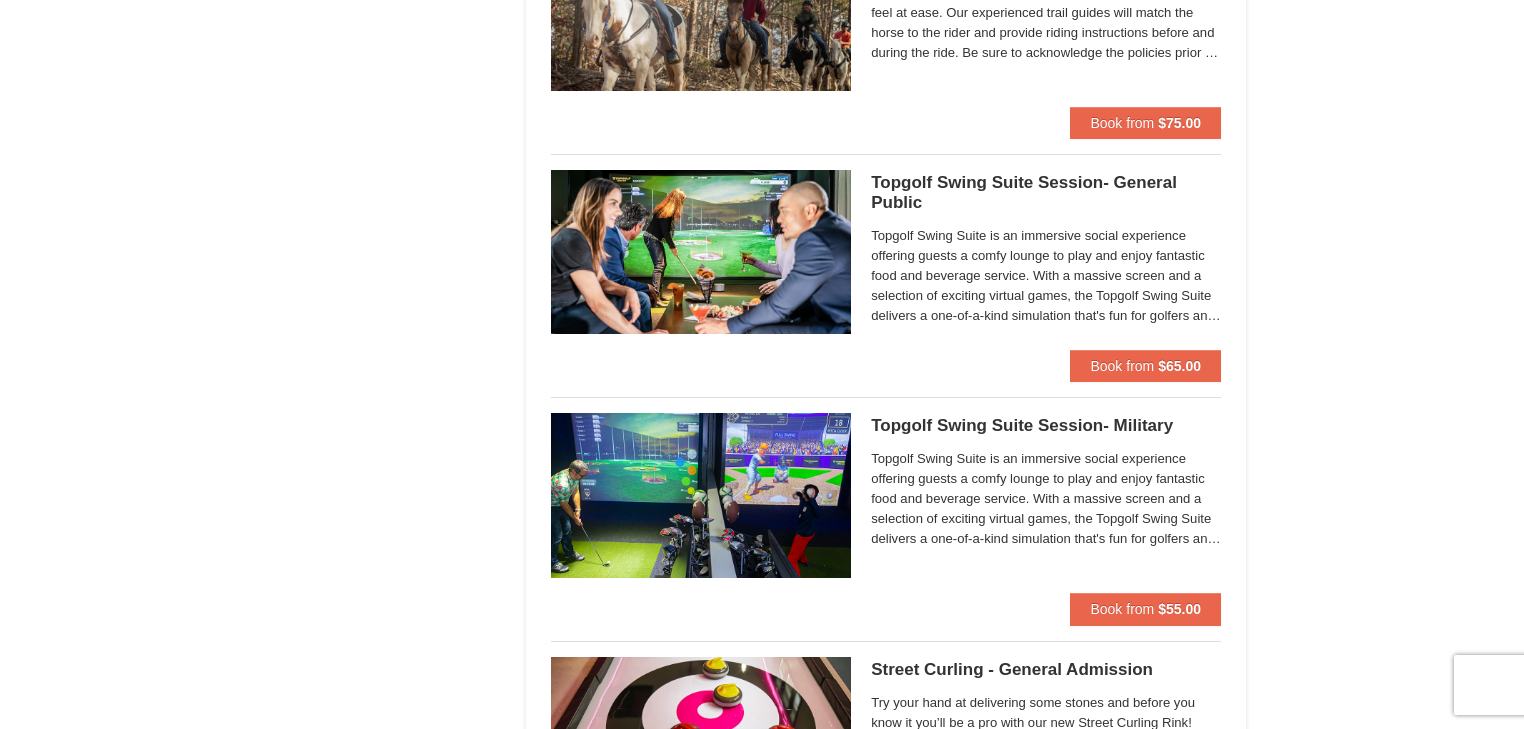 click on "Topgolf Swing Suite is an immersive social experience offering guests a comfy lounge to play and enjoy fantastic food and beverage service. With a massive screen and a selection of exciting virtual games, the Topgolf Swing Suite delivers a one-of-a-kind simulation that's fun for golfers and non-golfers alike. Reservation is for one Topgolf Swing Suite for up to eight people." at bounding box center [1046, 276] 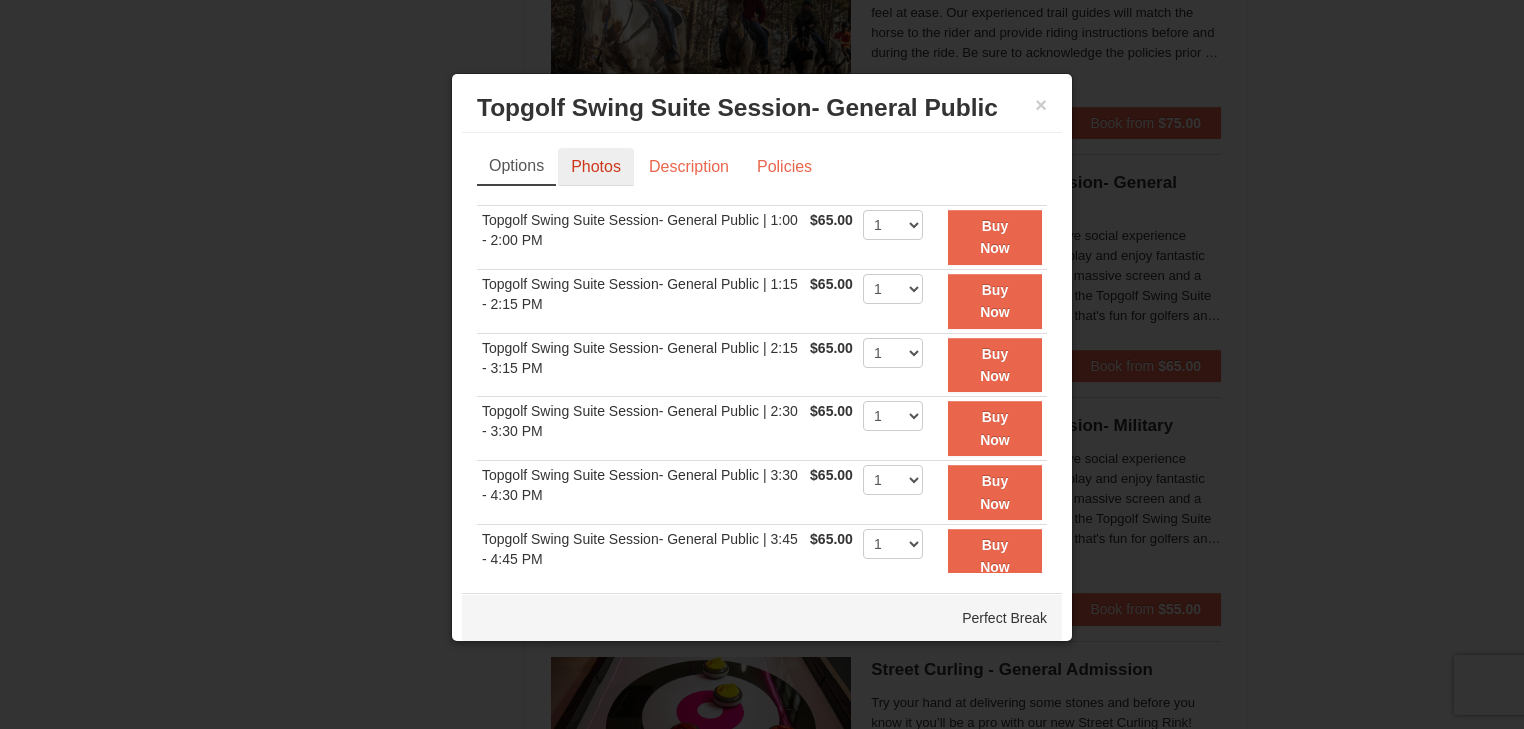 click on "Photos" at bounding box center [596, 167] 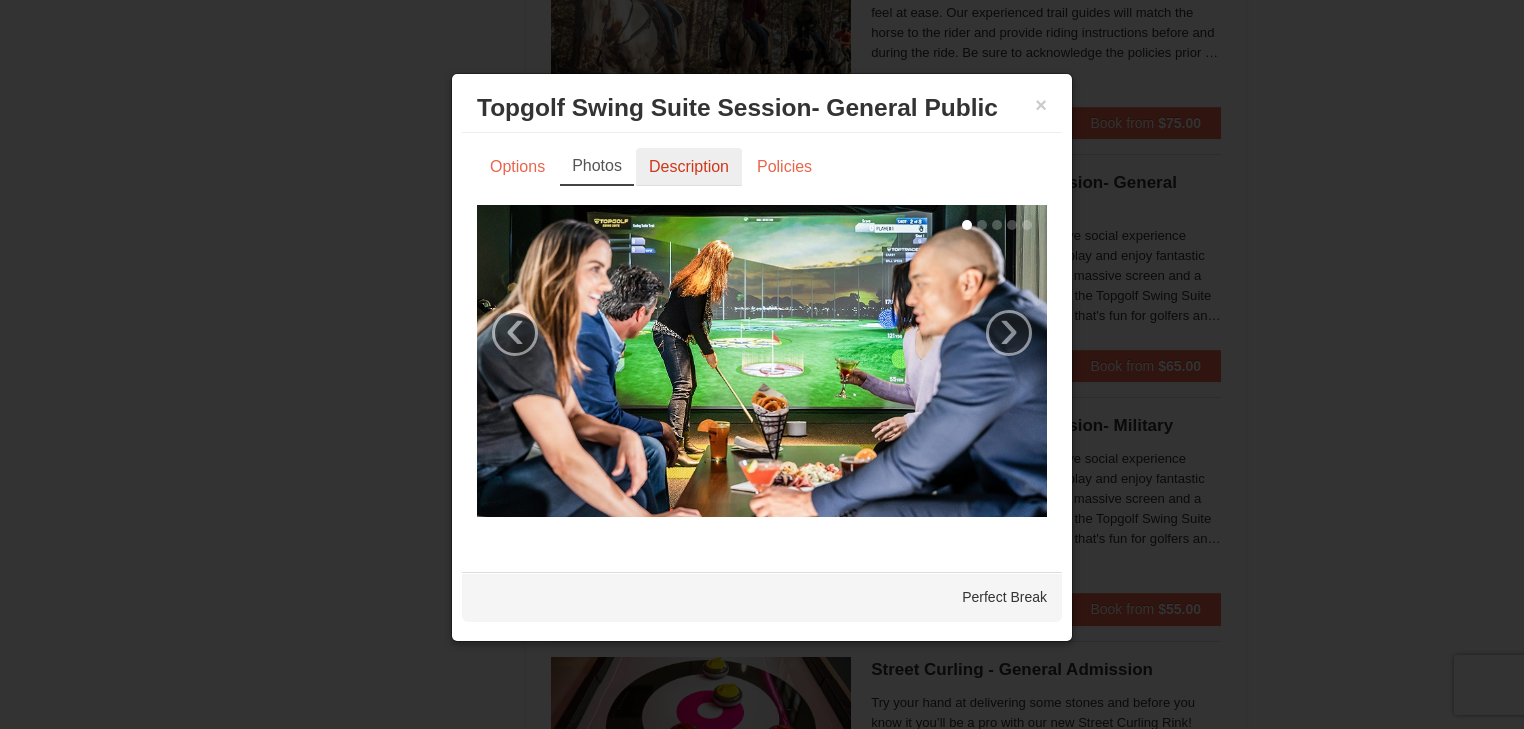 click on "Description" at bounding box center (689, 167) 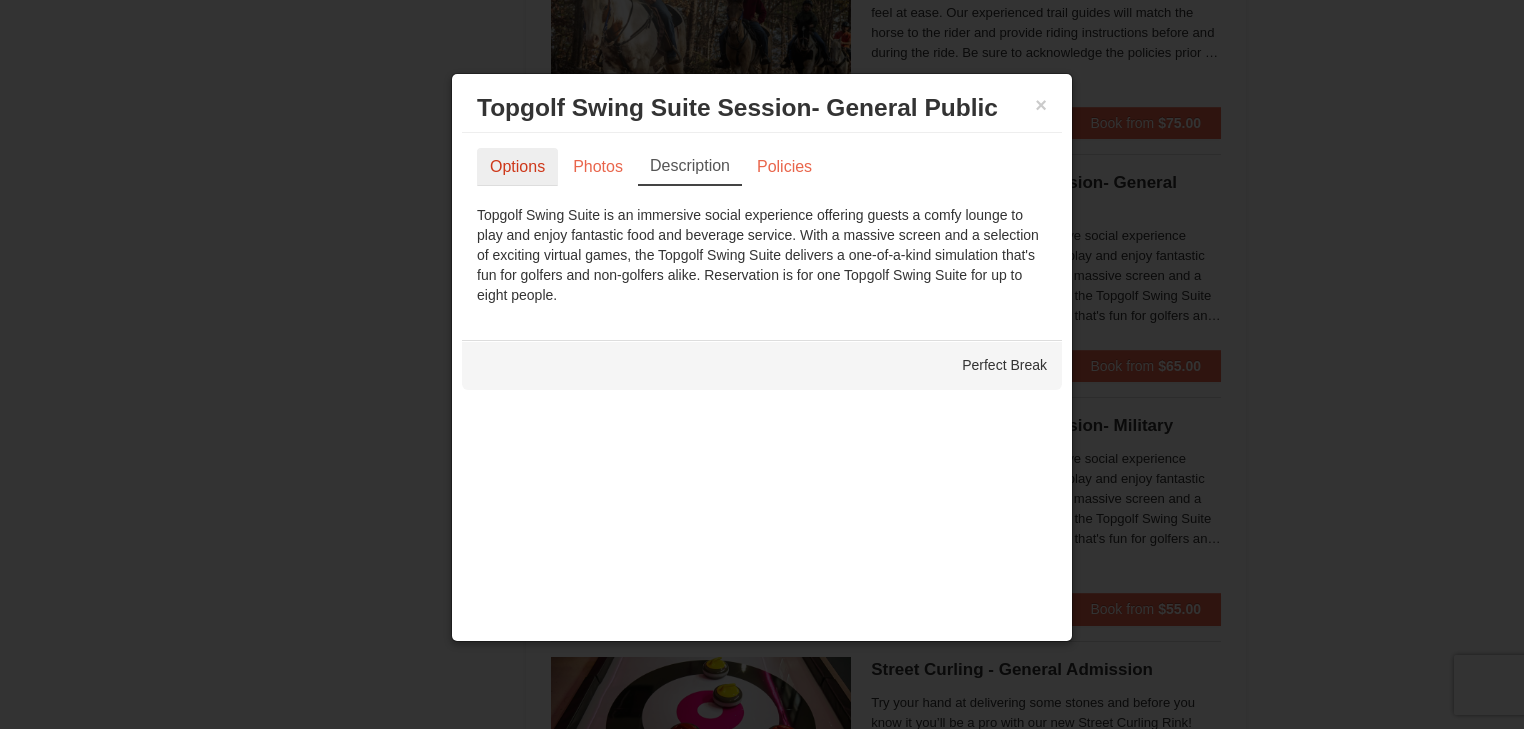click on "Options" at bounding box center [517, 167] 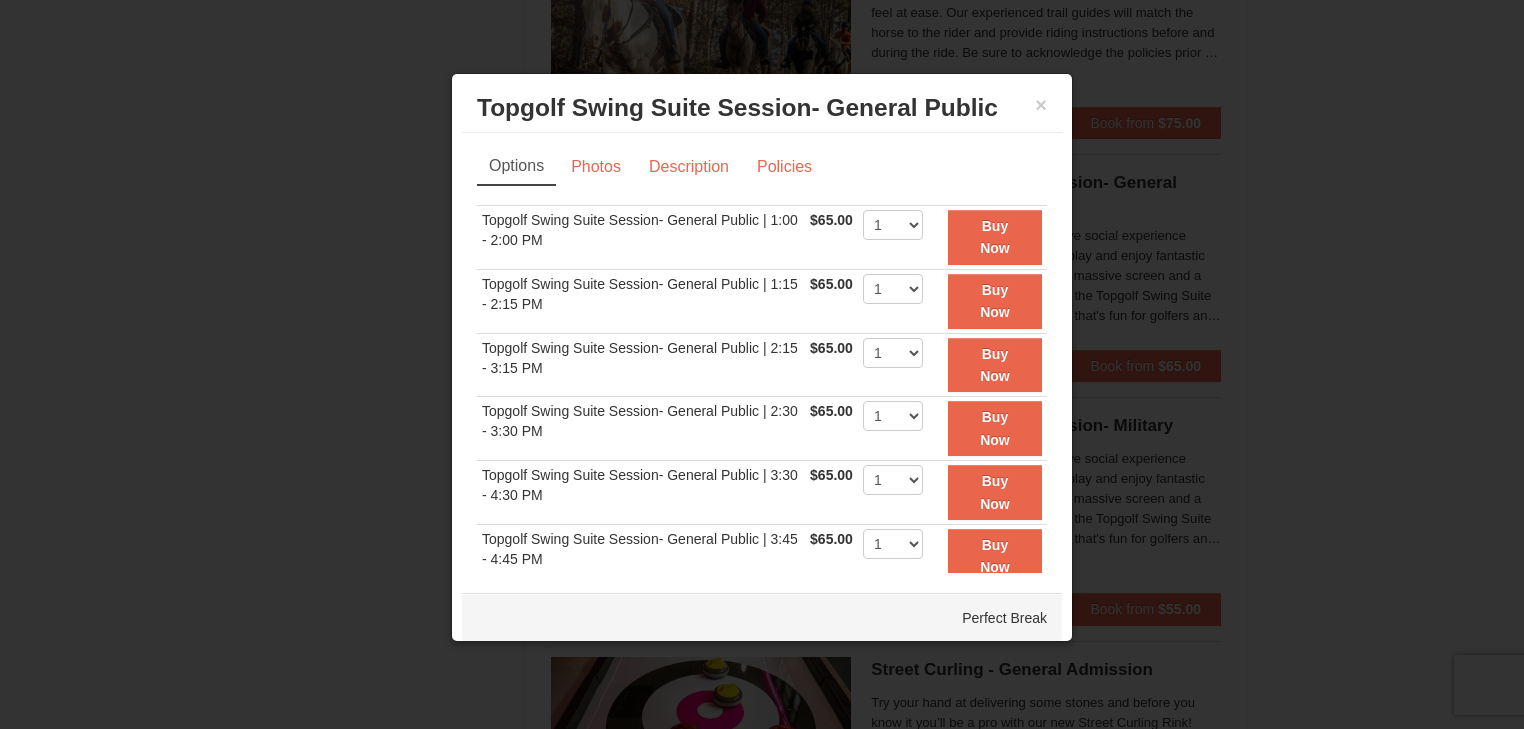click on "Topgolf Swing Suite Session- General Public  Perfect Break" at bounding box center [762, 108] 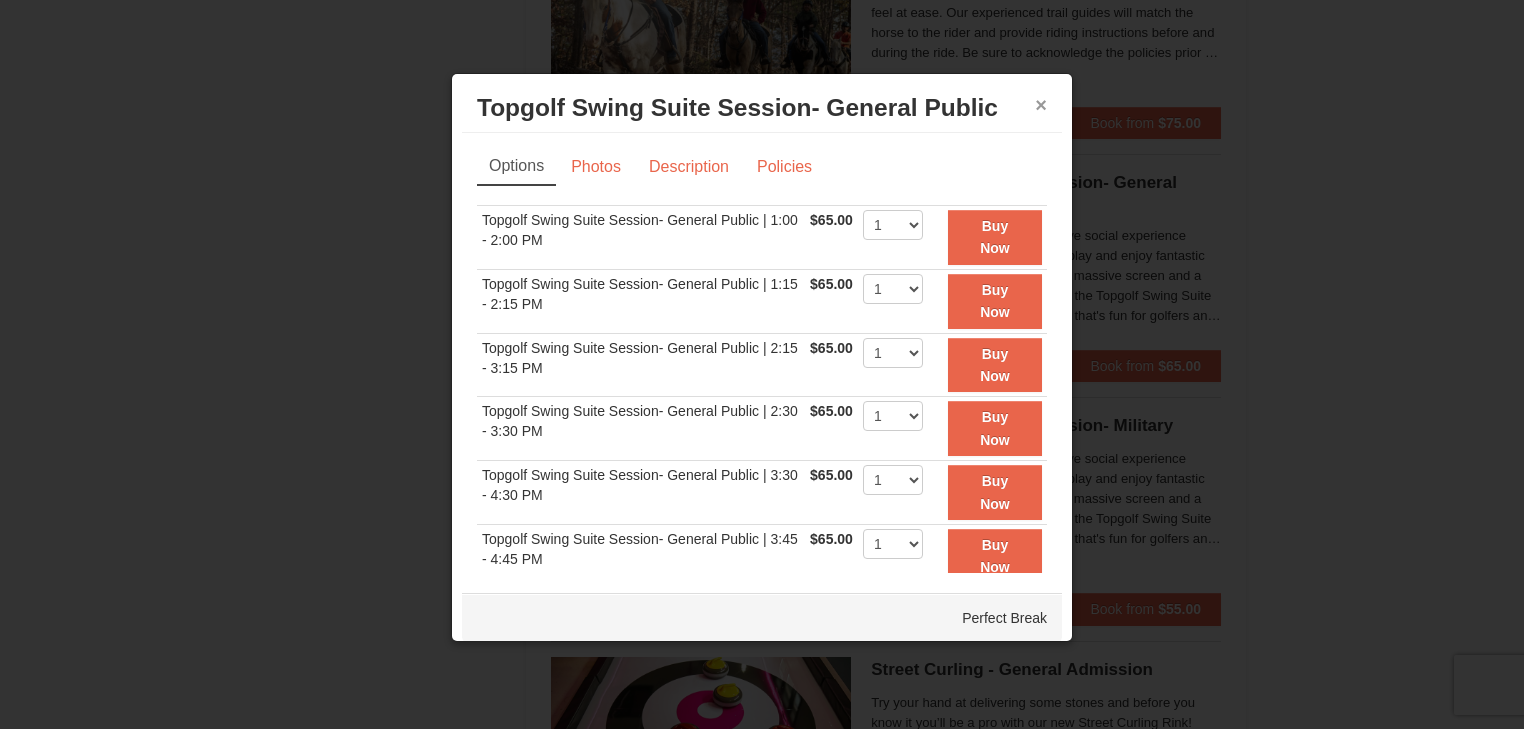 click on "×" at bounding box center (1041, 105) 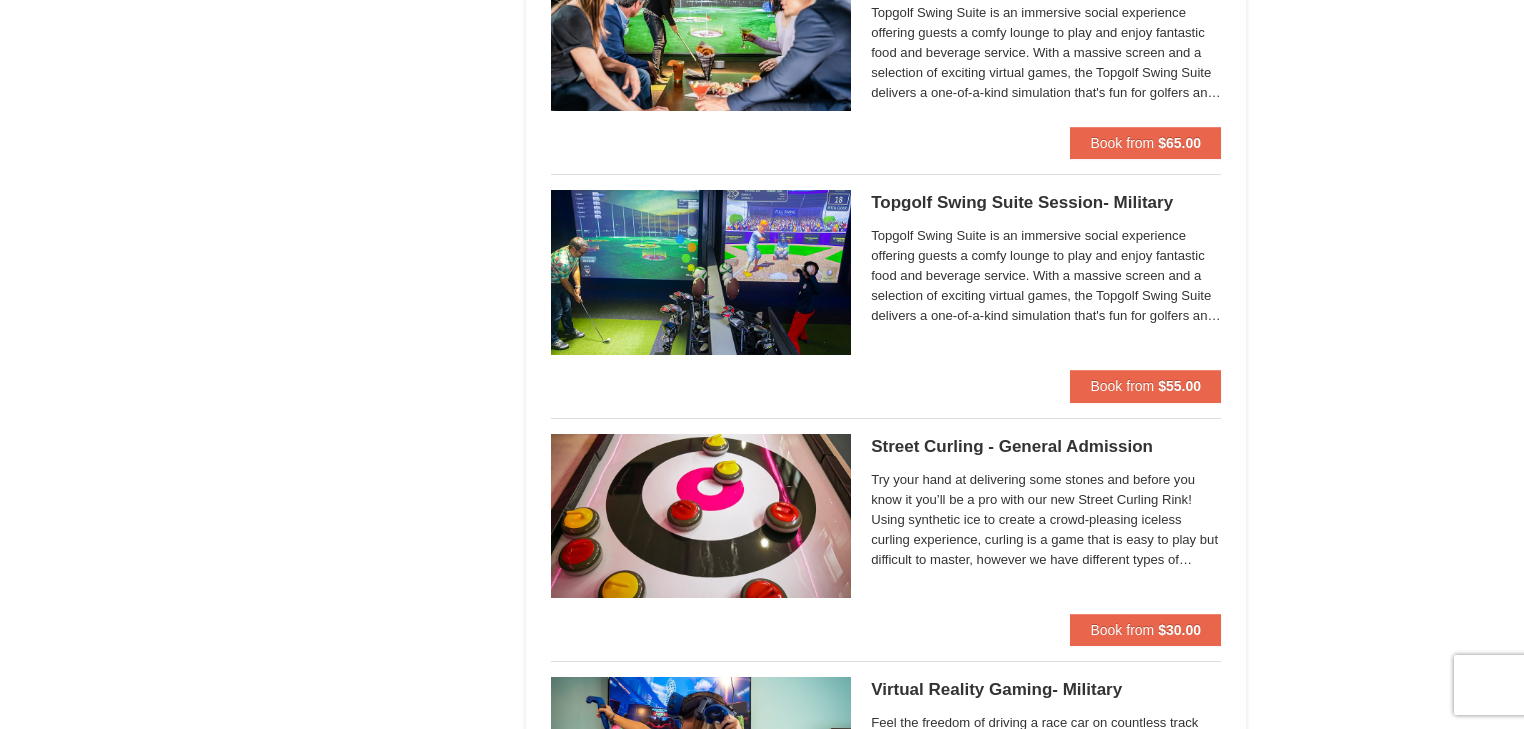 scroll, scrollTop: 2720, scrollLeft: 0, axis: vertical 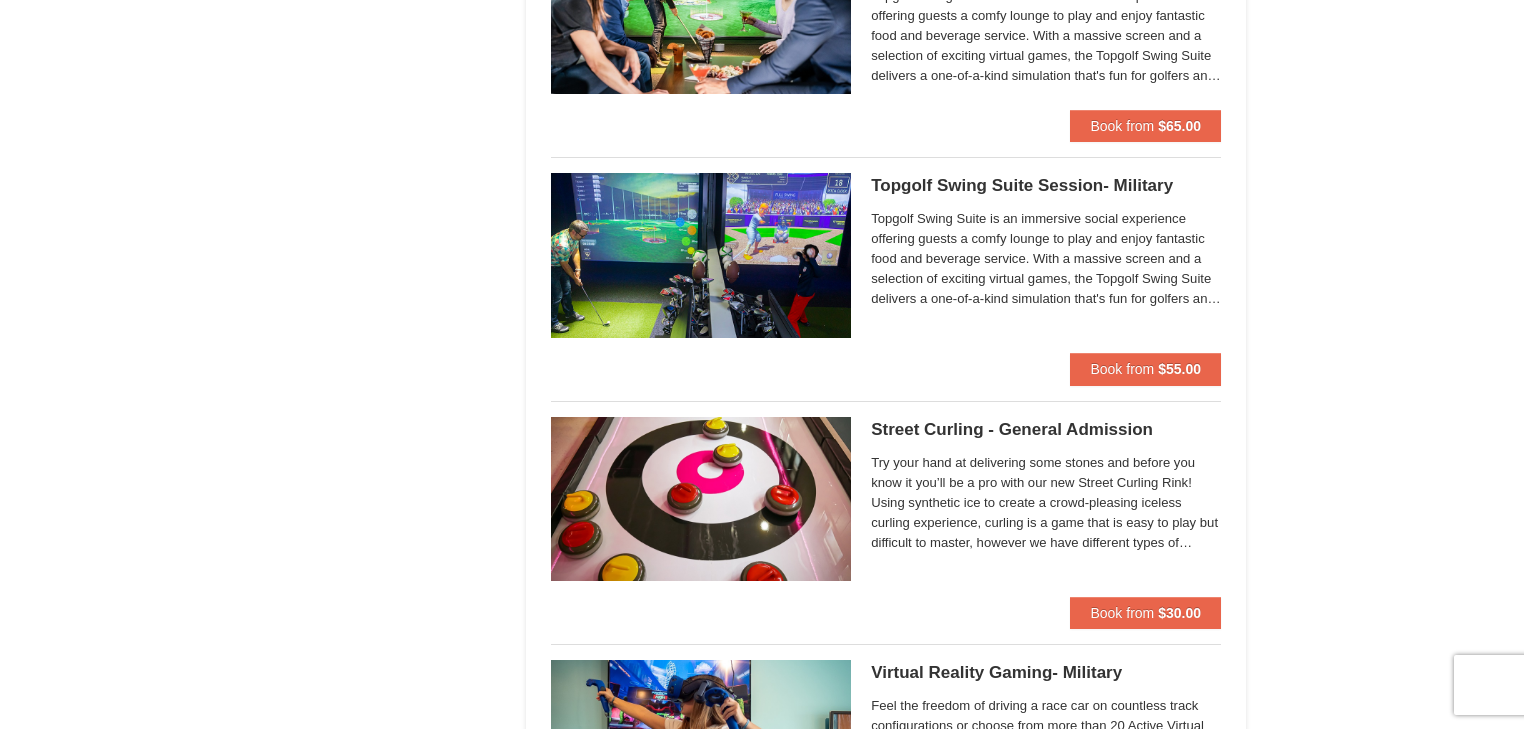 click at bounding box center (701, 255) 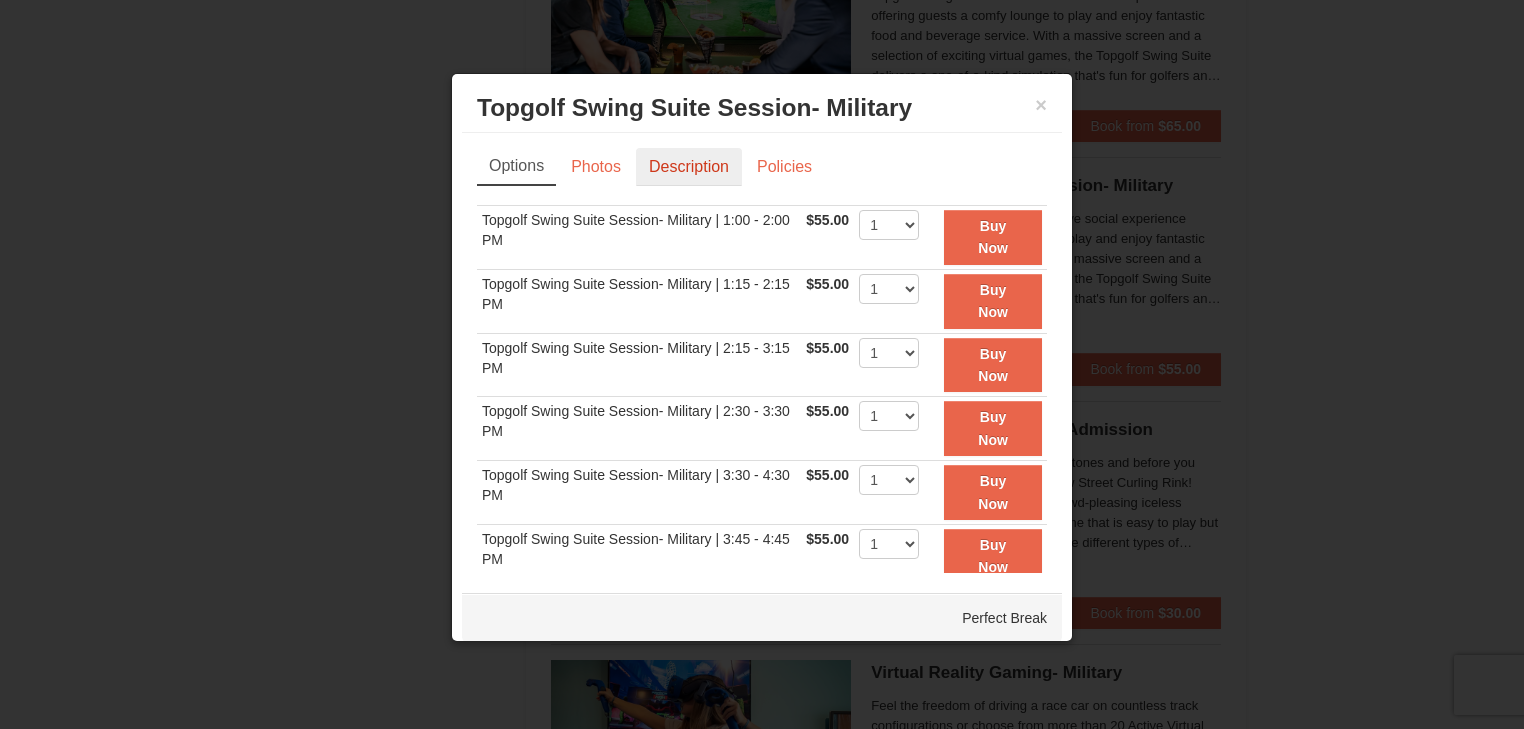 click on "Description" at bounding box center [689, 167] 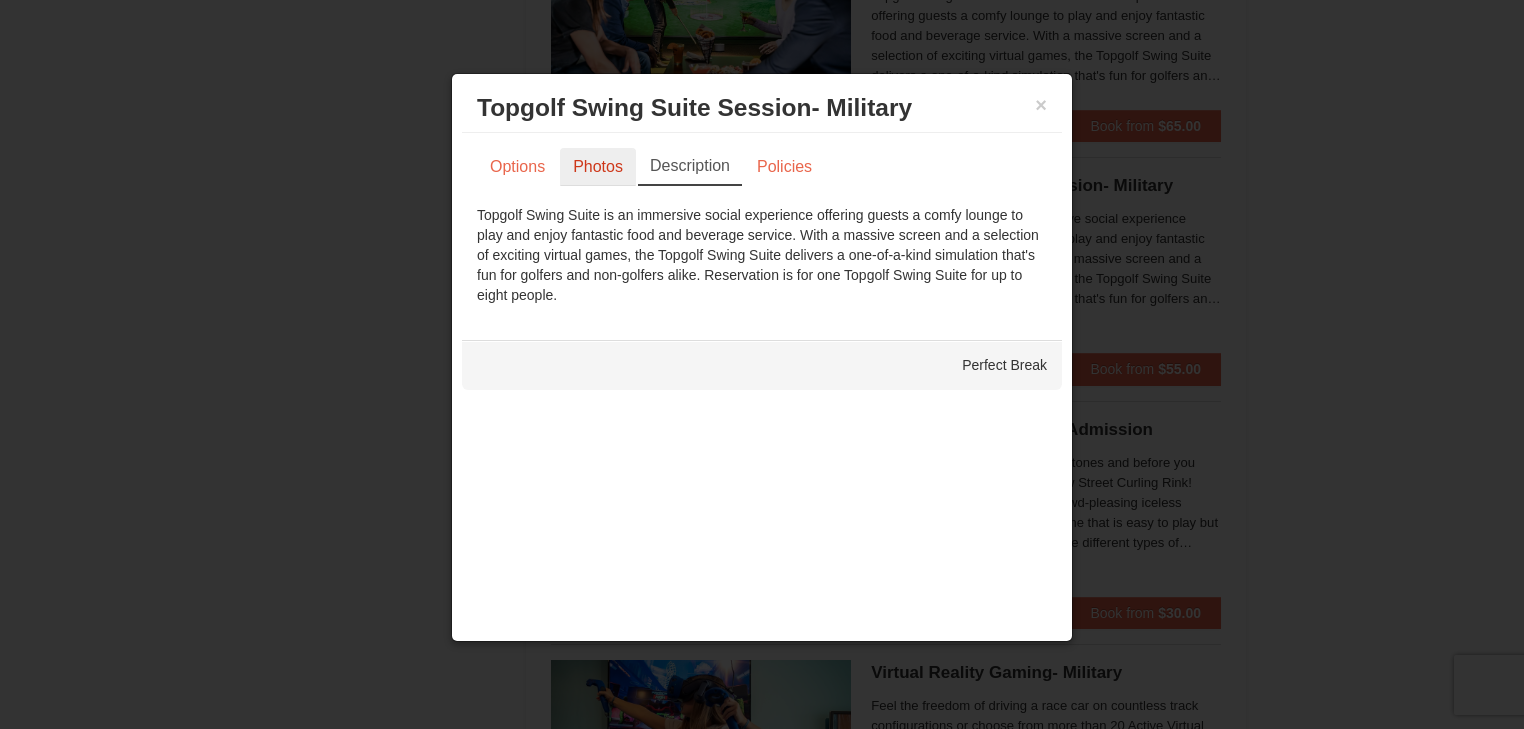 click on "Photos" at bounding box center [598, 167] 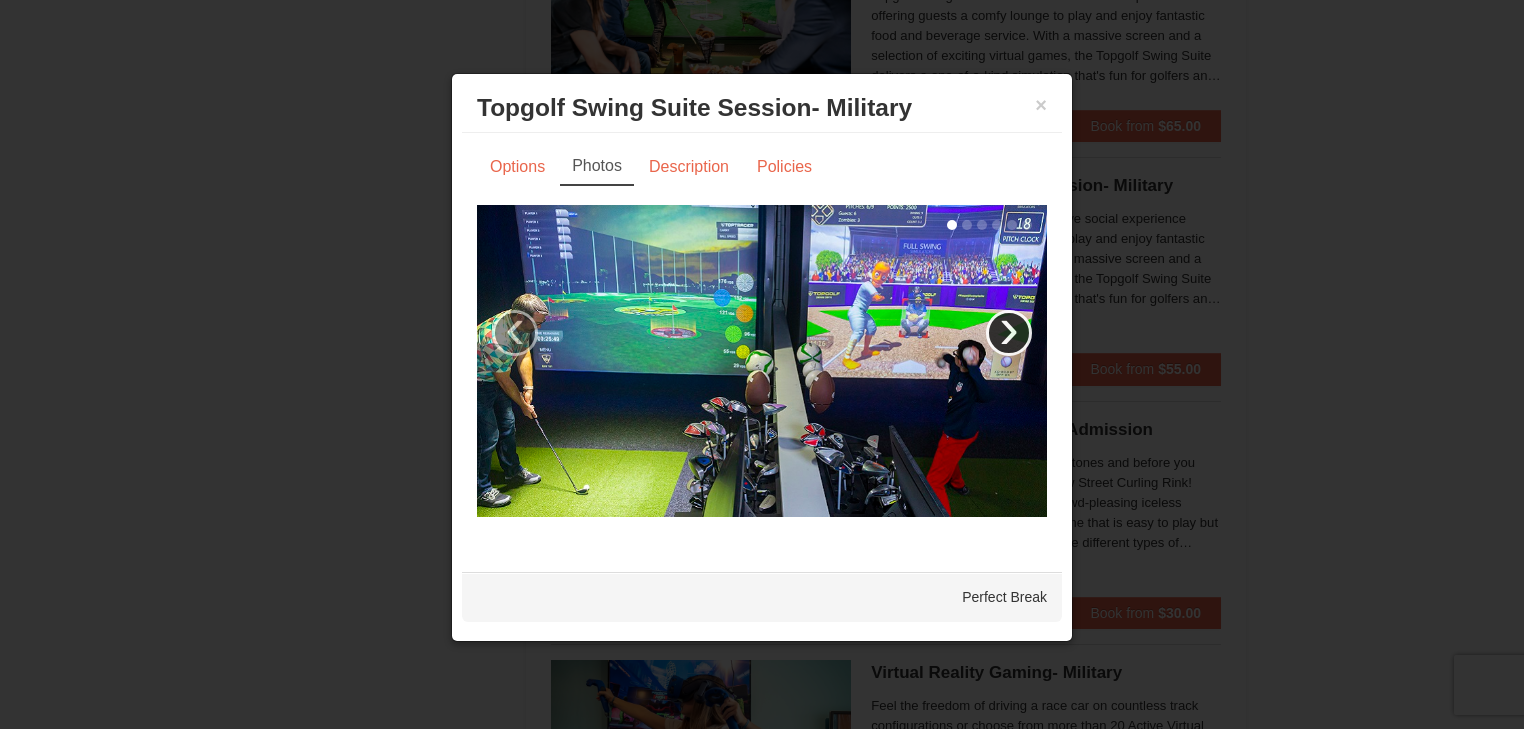 click on "›" at bounding box center [1009, 333] 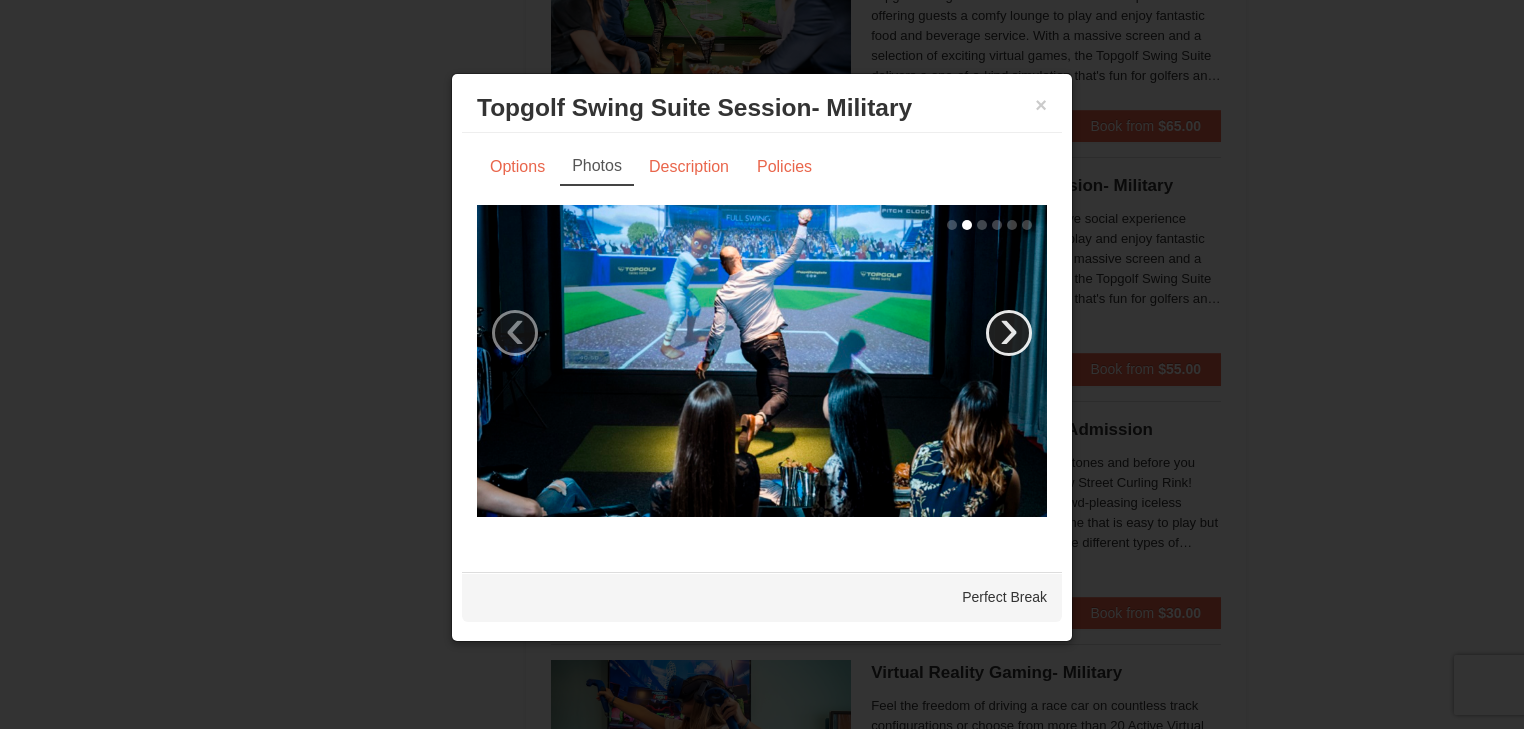 click on "›" at bounding box center (1009, 333) 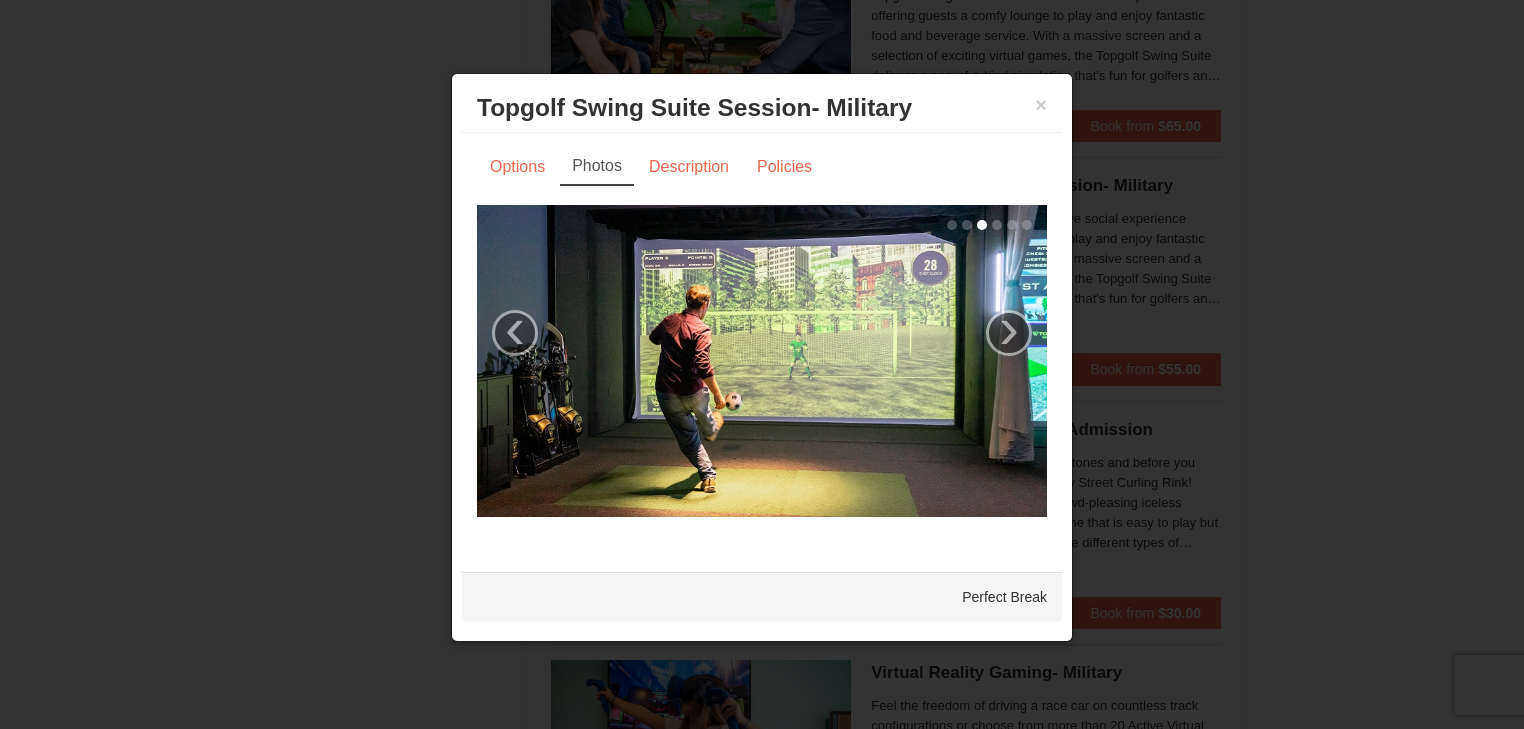 click on "Topgolf Swing Suite Session- Military  Perfect Break" at bounding box center (762, 108) 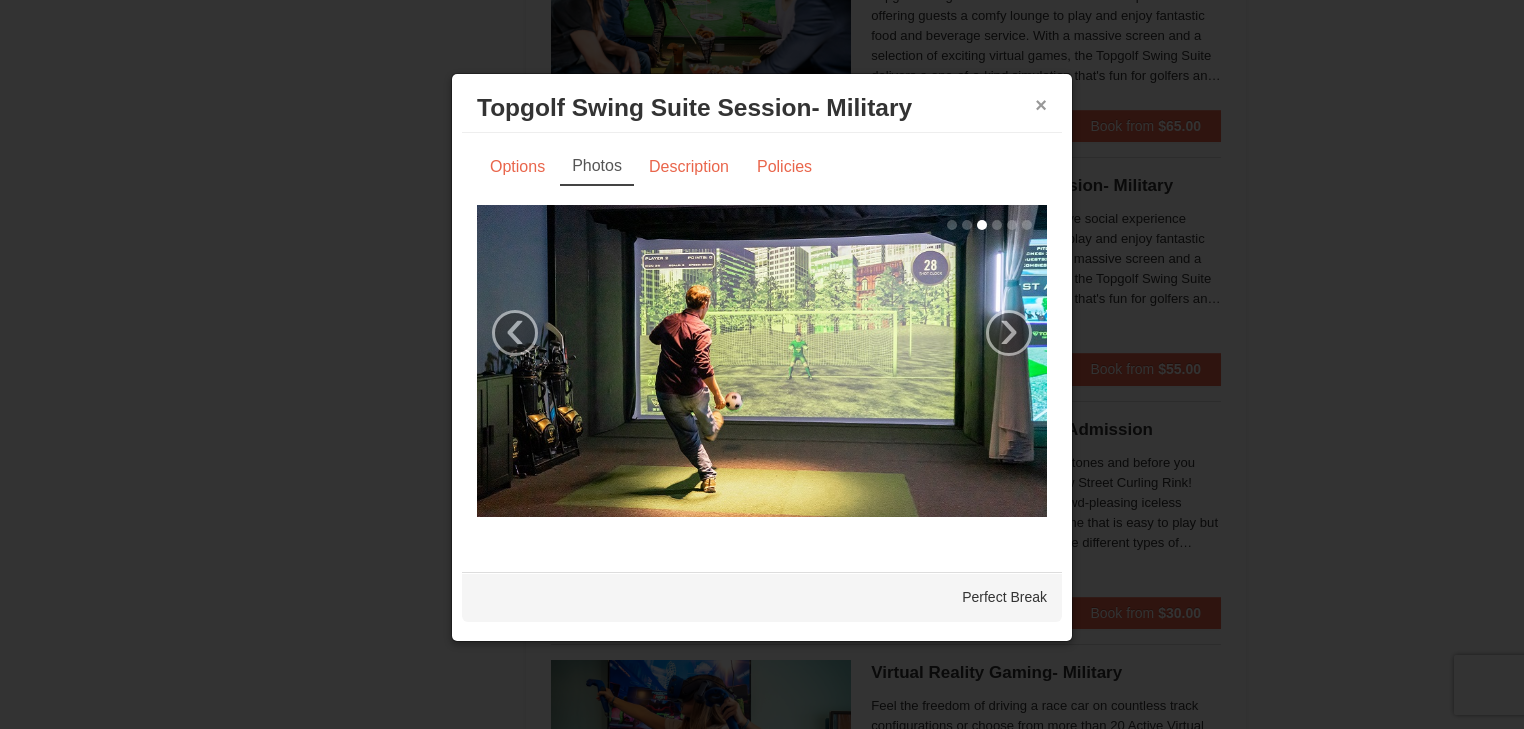 click on "×" at bounding box center [1041, 105] 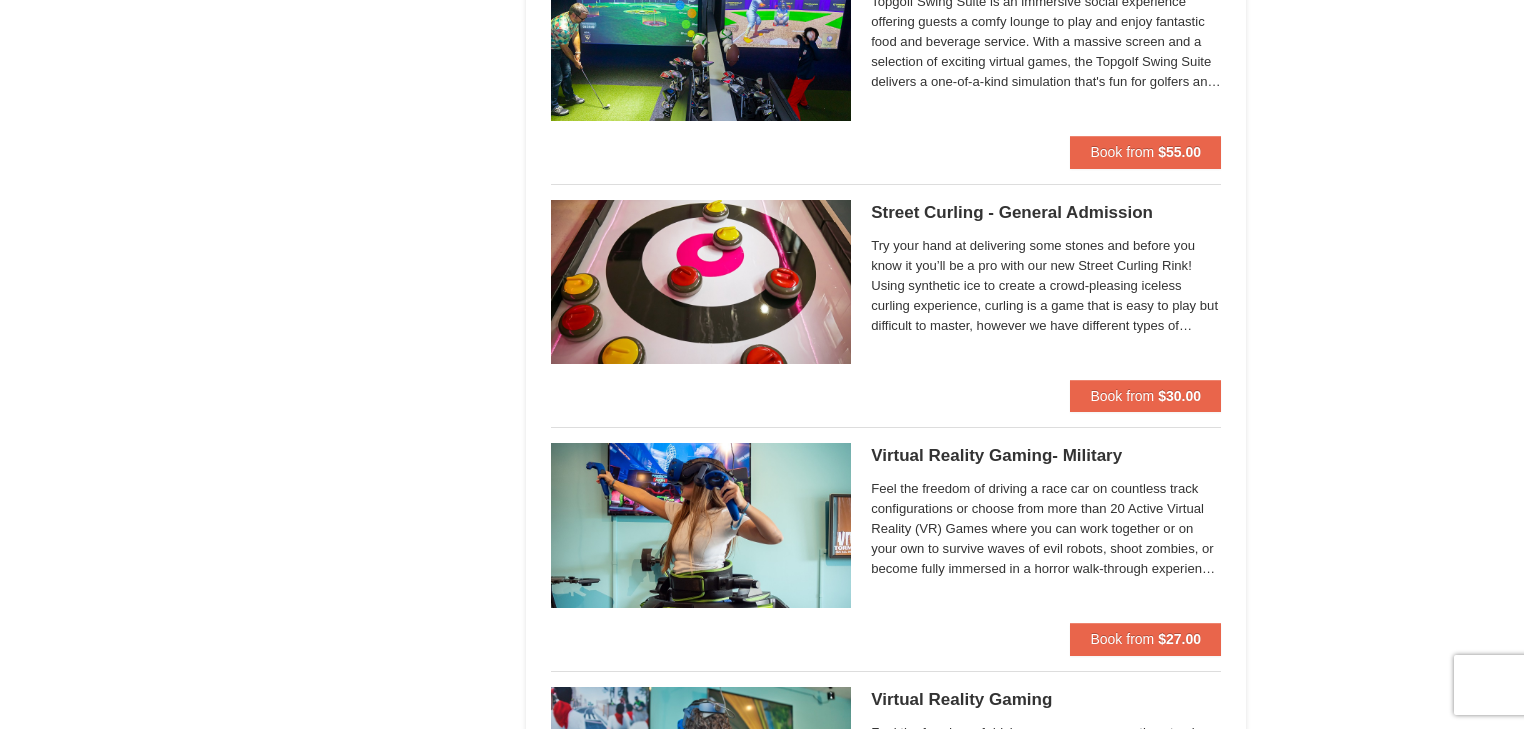 scroll, scrollTop: 2960, scrollLeft: 0, axis: vertical 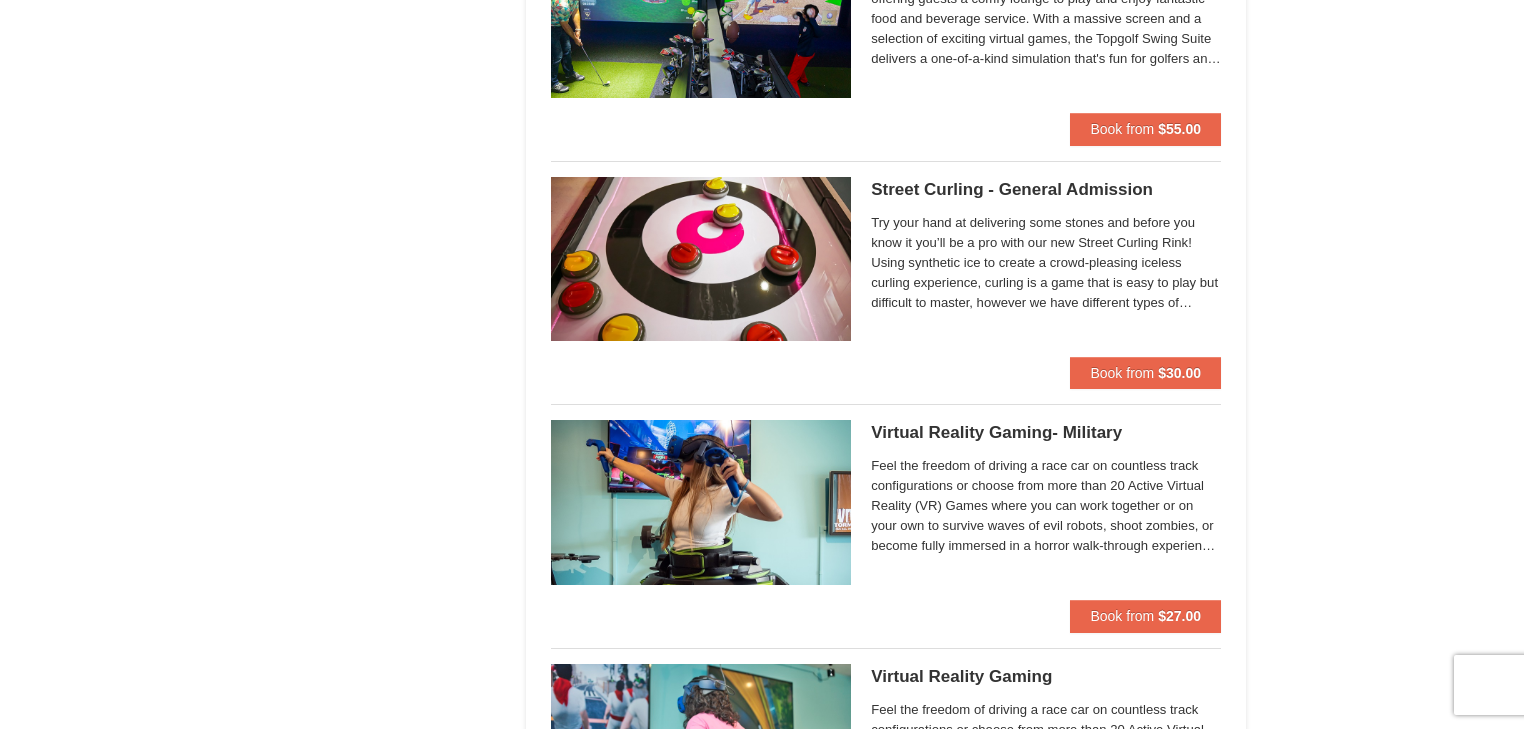 click on "Try your hand at delivering some stones and before you know it you’ll be a pro with our new Street Curling Rink!  Using synthetic ice to create a crowd-pleasing iceless curling experience, curling is a game that is easy to play but difficult to master, however we have different types of stones to ensure that everyone can experience the fun. Whether it be a friendly game between family members or a competitive match among friends, Street Curling provides a unique opportunity to experience the thrill of the Olympic sport of curling." at bounding box center (1046, 263) 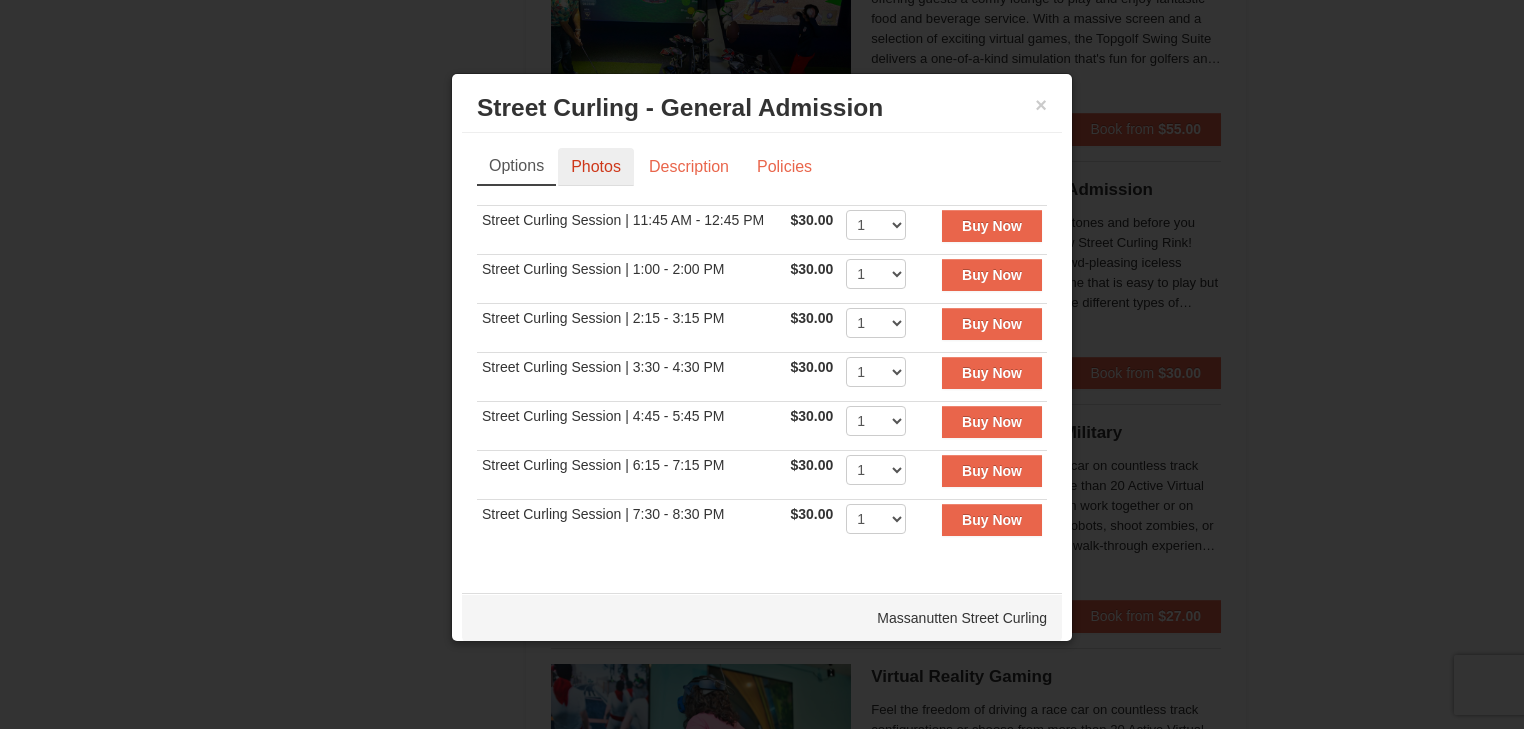 click on "Photos" at bounding box center (596, 167) 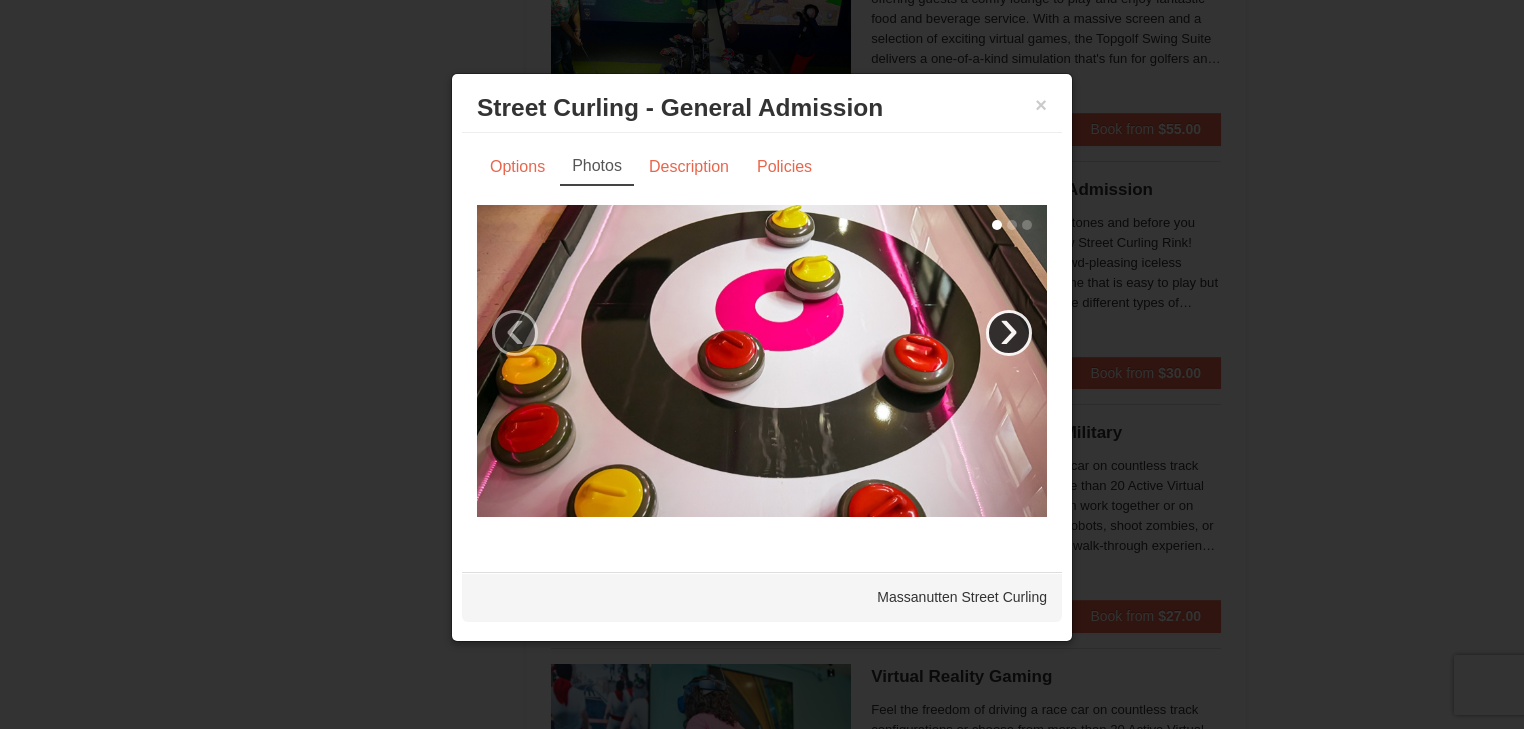 click on "›" at bounding box center (1009, 333) 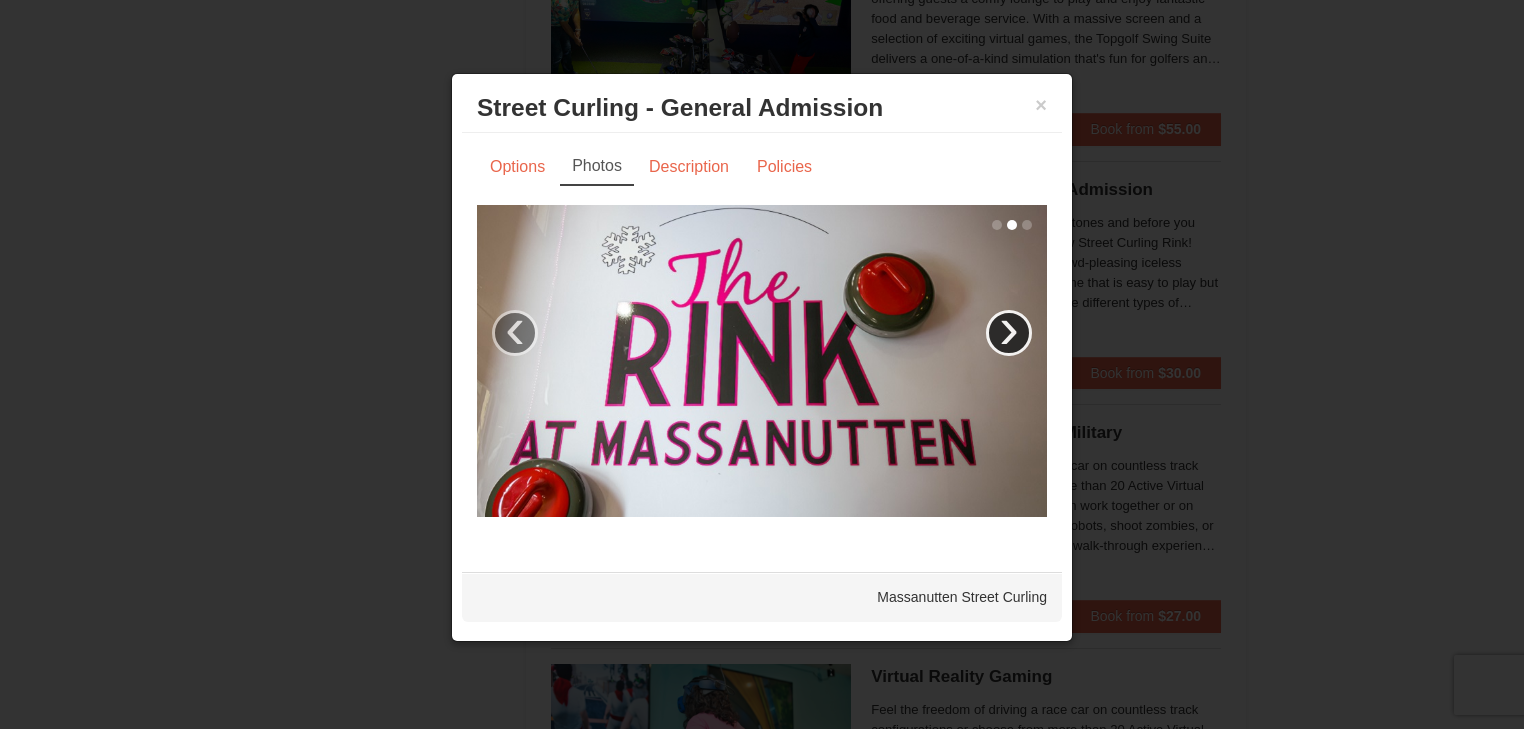 click on "›" at bounding box center [1009, 333] 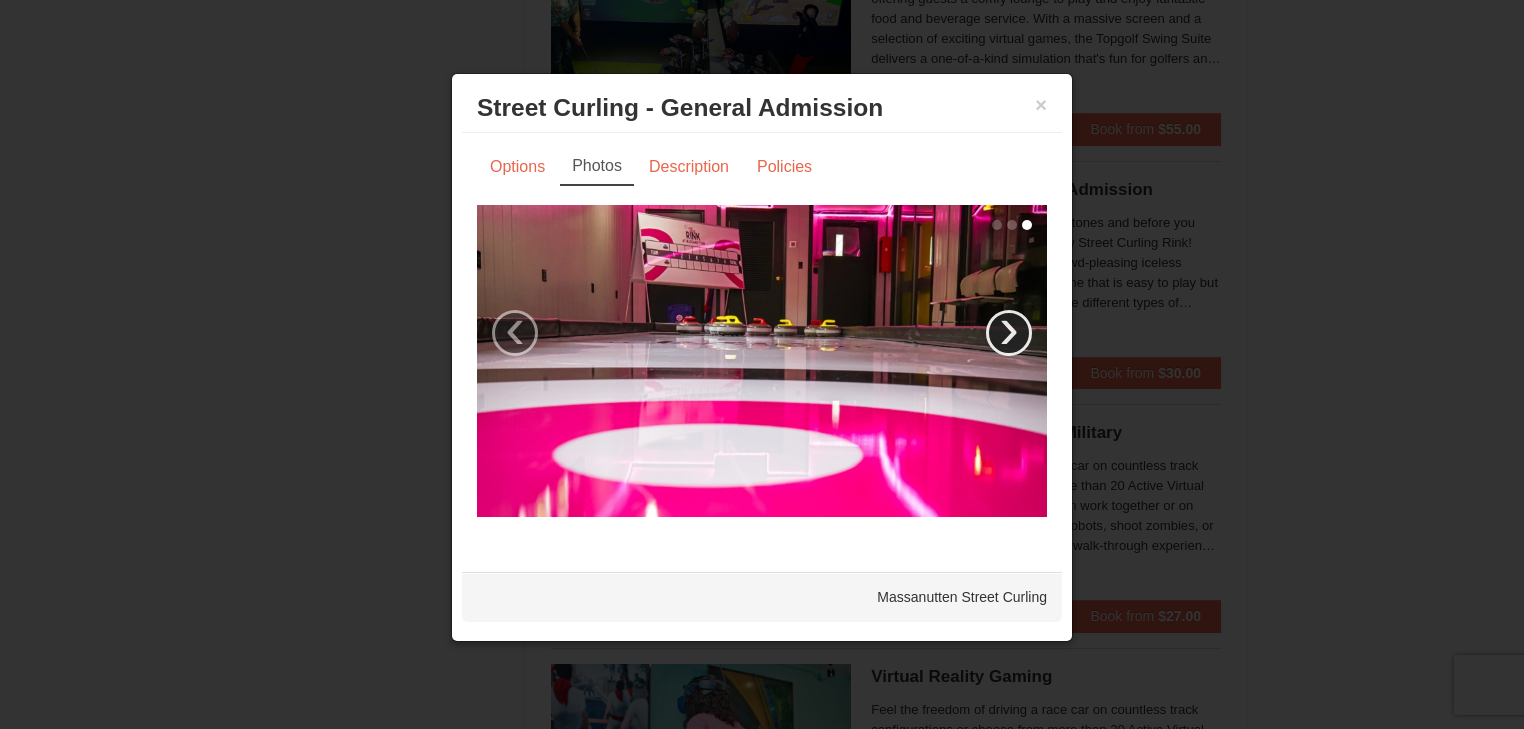 click on "›" at bounding box center (1009, 333) 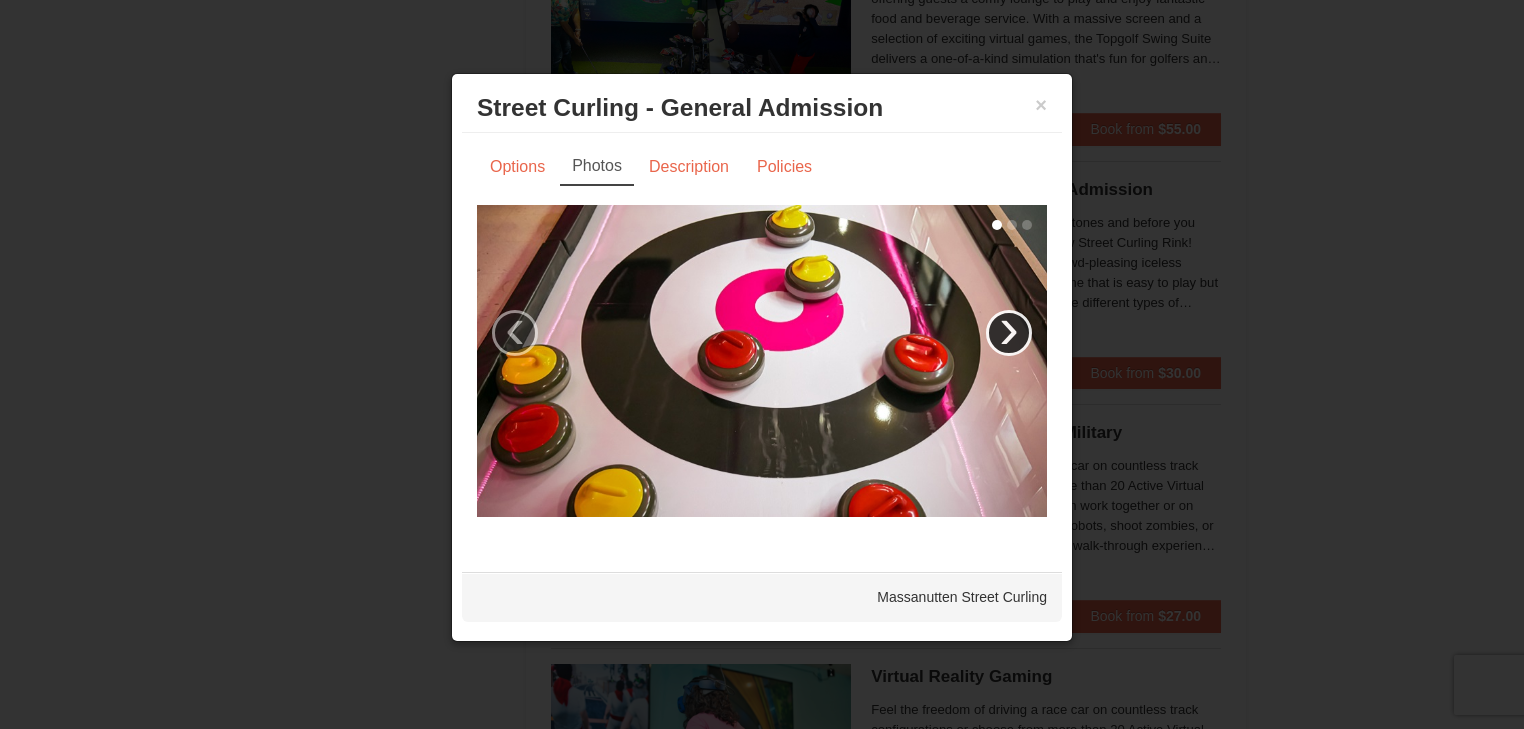 click on "›" at bounding box center [1009, 333] 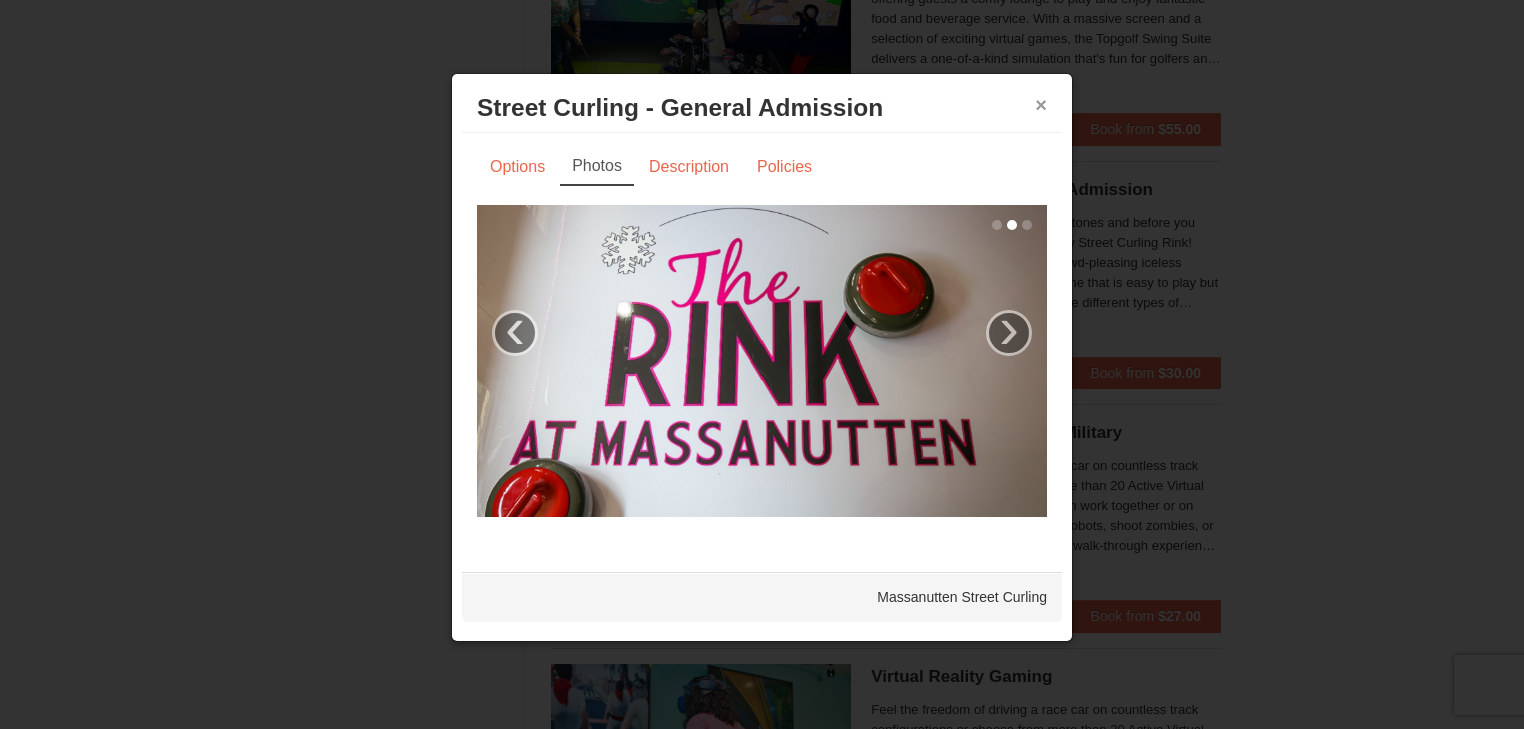 click on "×" at bounding box center (1041, 105) 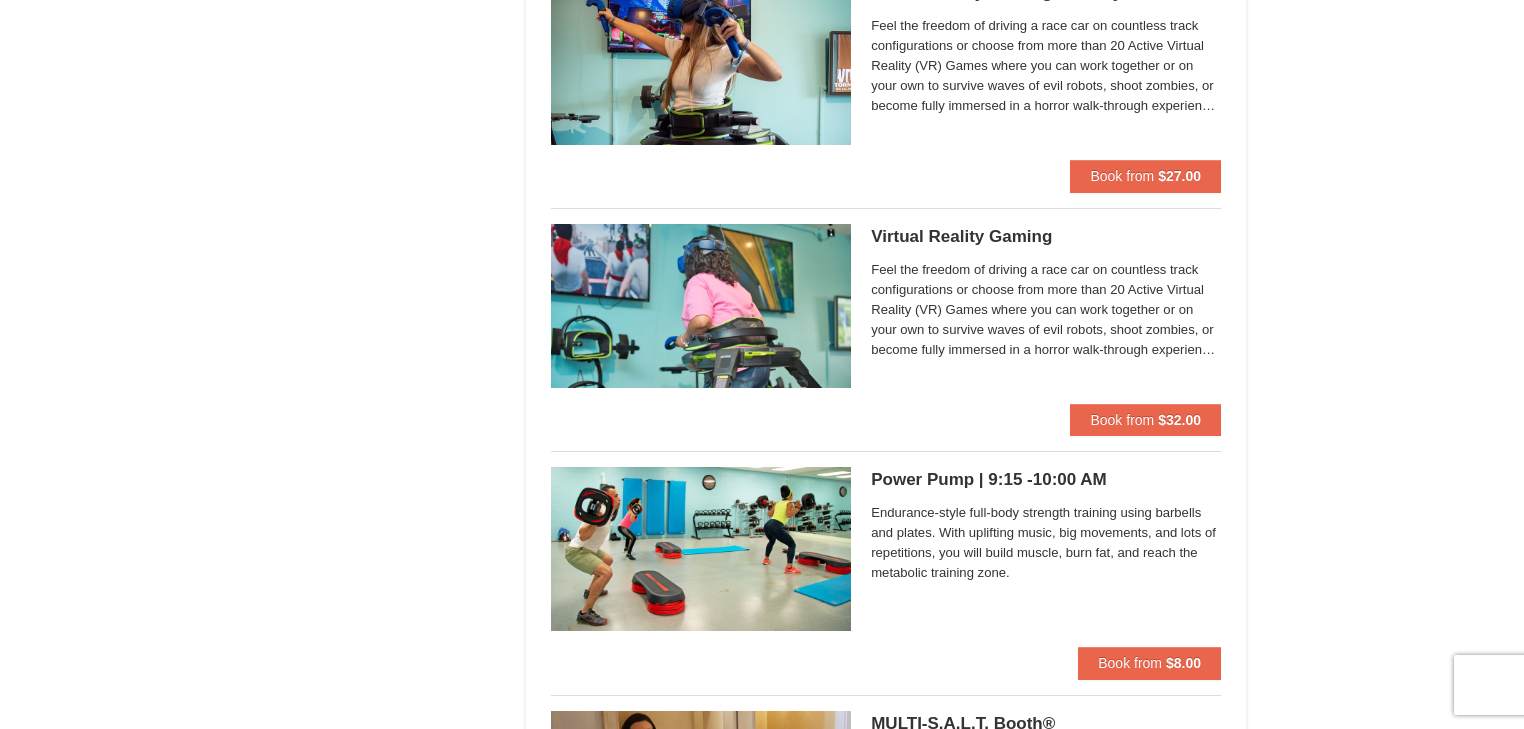 scroll, scrollTop: 3440, scrollLeft: 0, axis: vertical 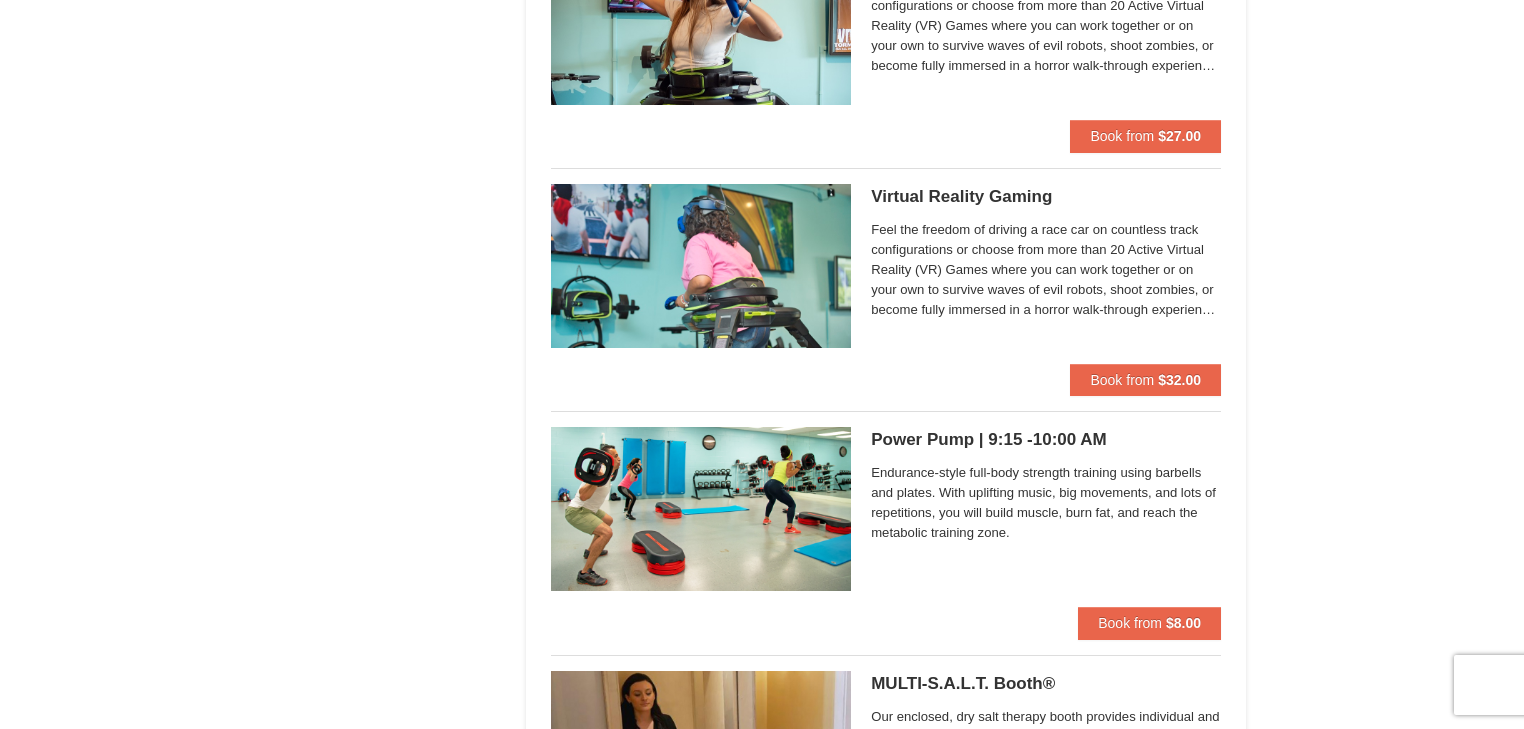 click on "Feel the freedom of driving a race car on countless track configurations or choose from more than 20 Active Virtual Reality (VR) Games where you can work together or on your own to survive waves of evil robots, shoot zombies, or become fully immersed in a horror walk-through experience. Each 30 minute session includes 15 minutes in the Virtuix Omni stations and 15 Minutes on our racing simulator.
Virtual Reality games may be played by players of all ages, but a parent must be on site for all children under 16. Guests must be at least 54 inches tall, and have a waist no bigger than 46 - 48 inches. A waiver must be signed for all players." at bounding box center [1046, 270] 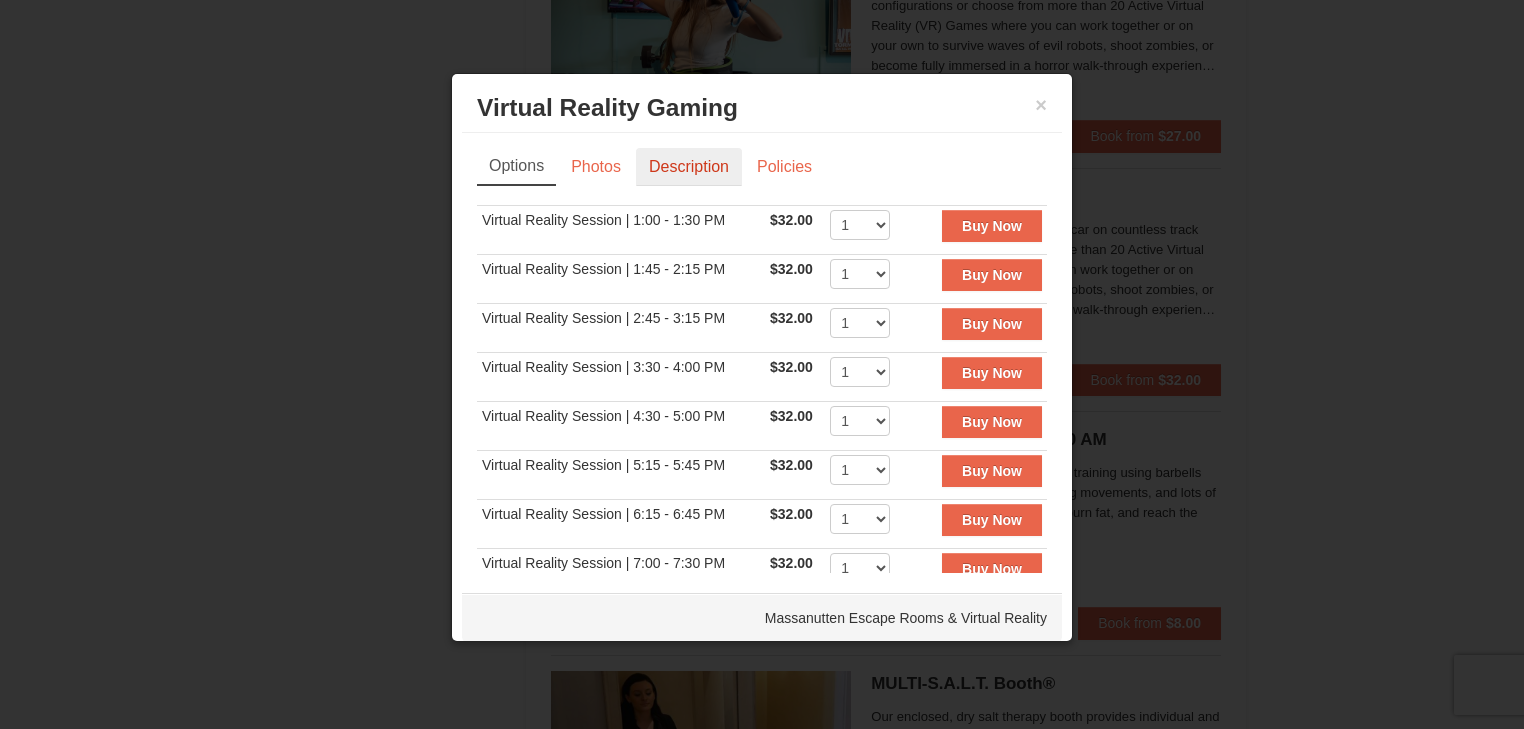 click on "Description" at bounding box center (689, 167) 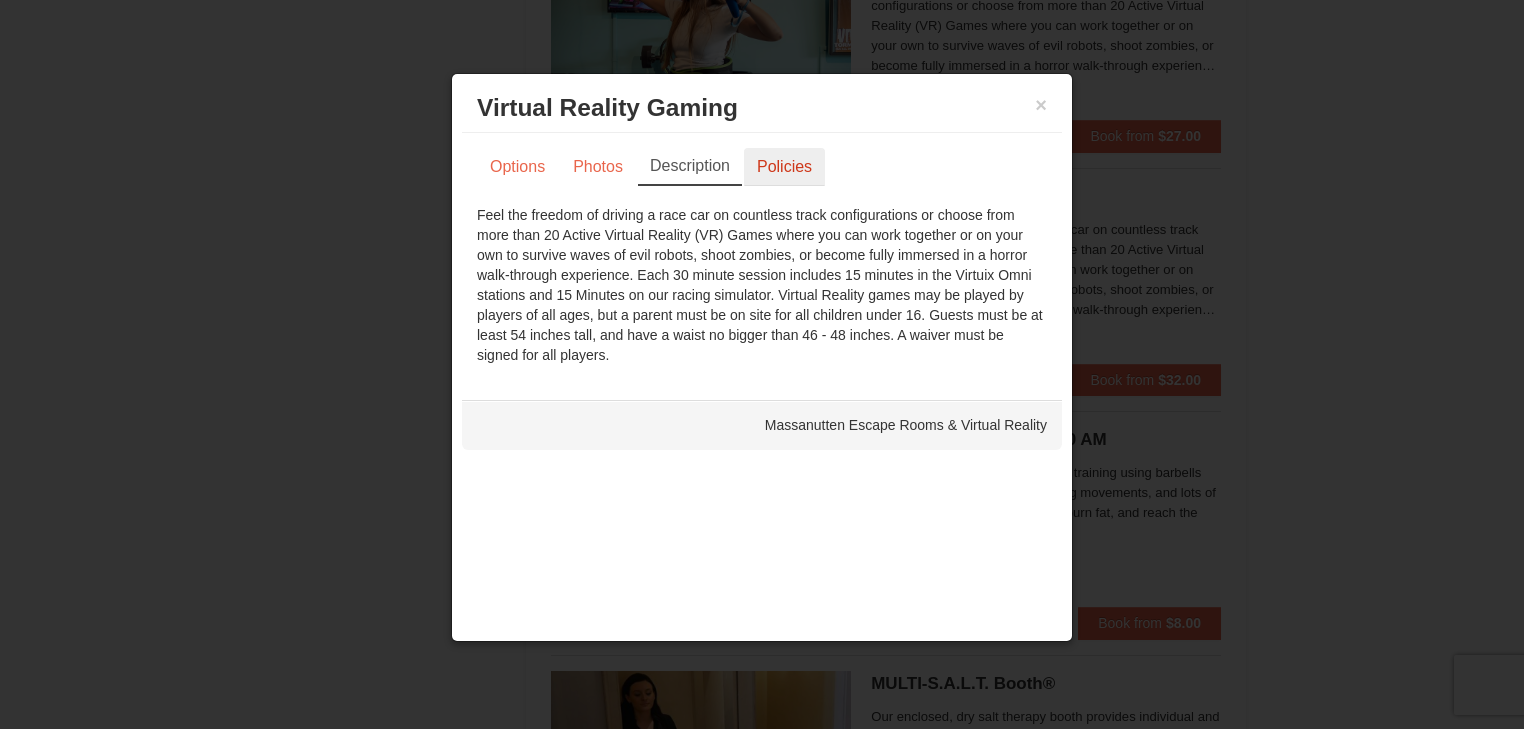 click on "Policies" at bounding box center (784, 167) 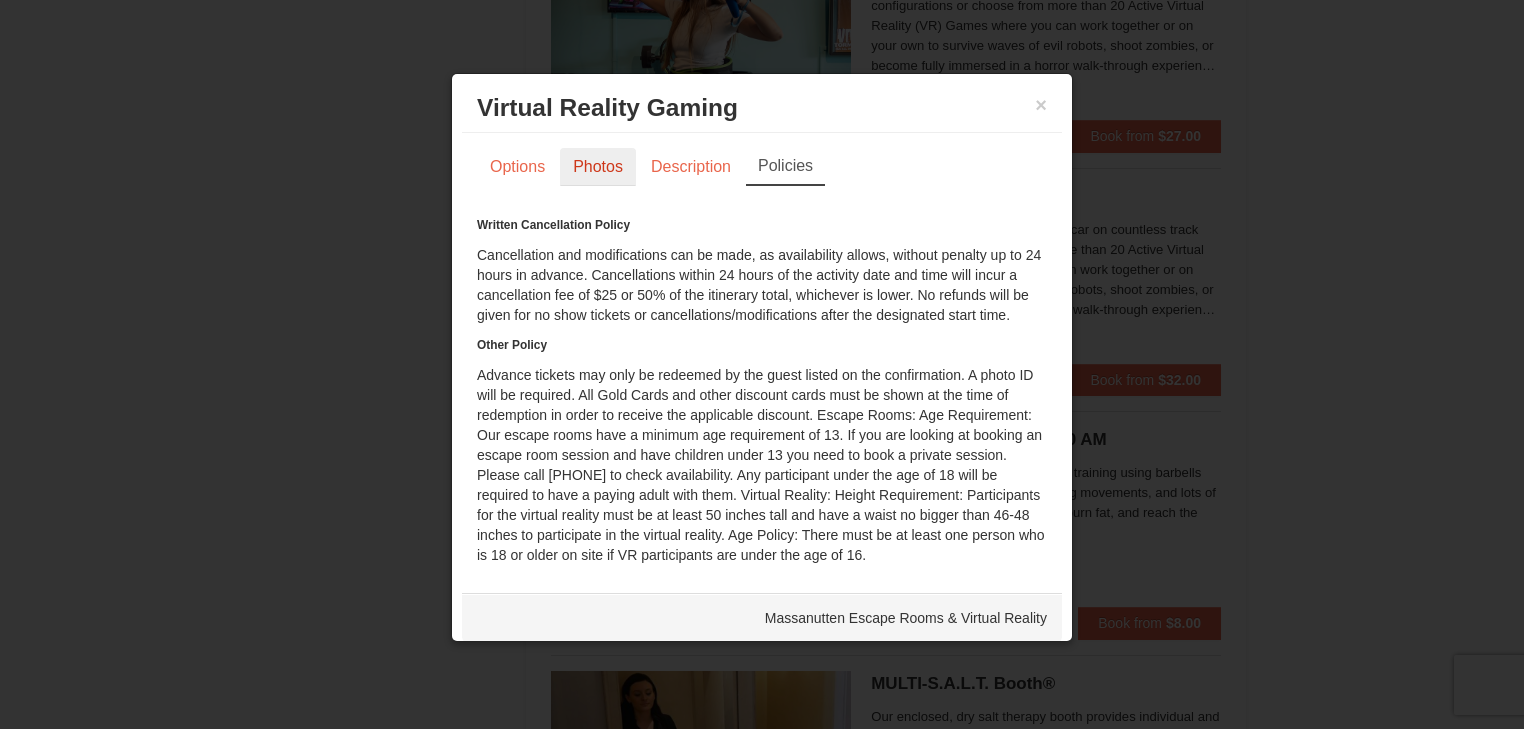 click on "Photos" at bounding box center (598, 167) 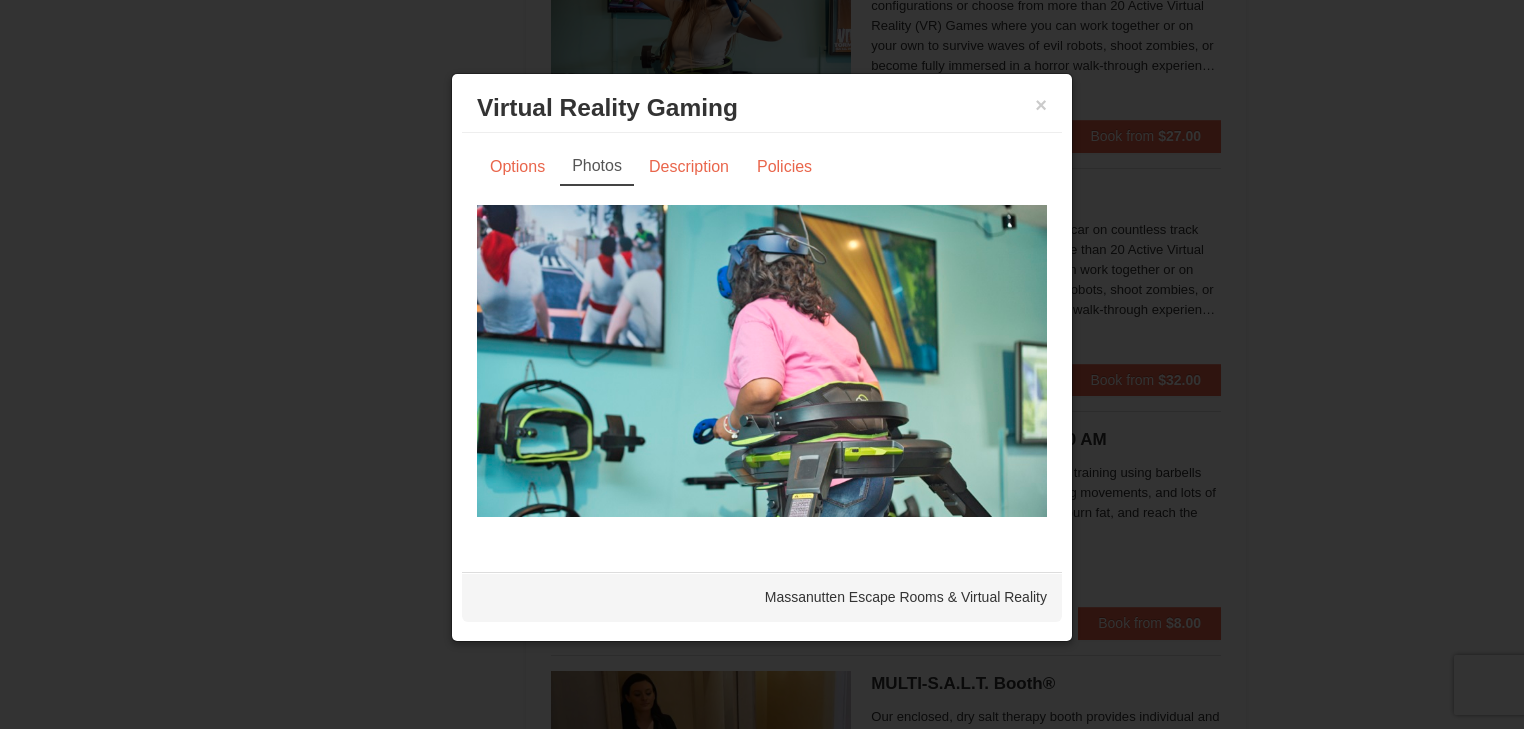 click at bounding box center [762, 361] 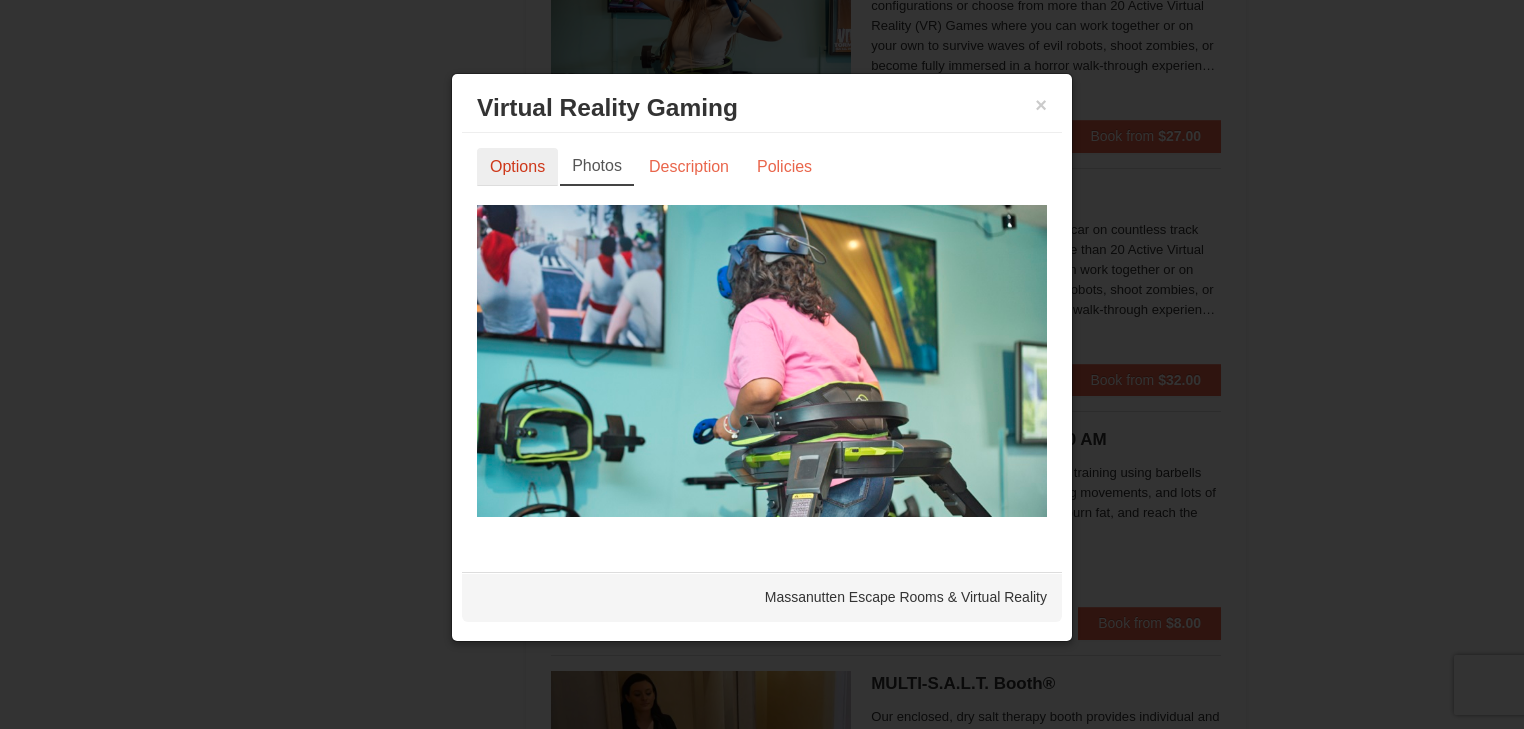 click on "Options" at bounding box center (517, 167) 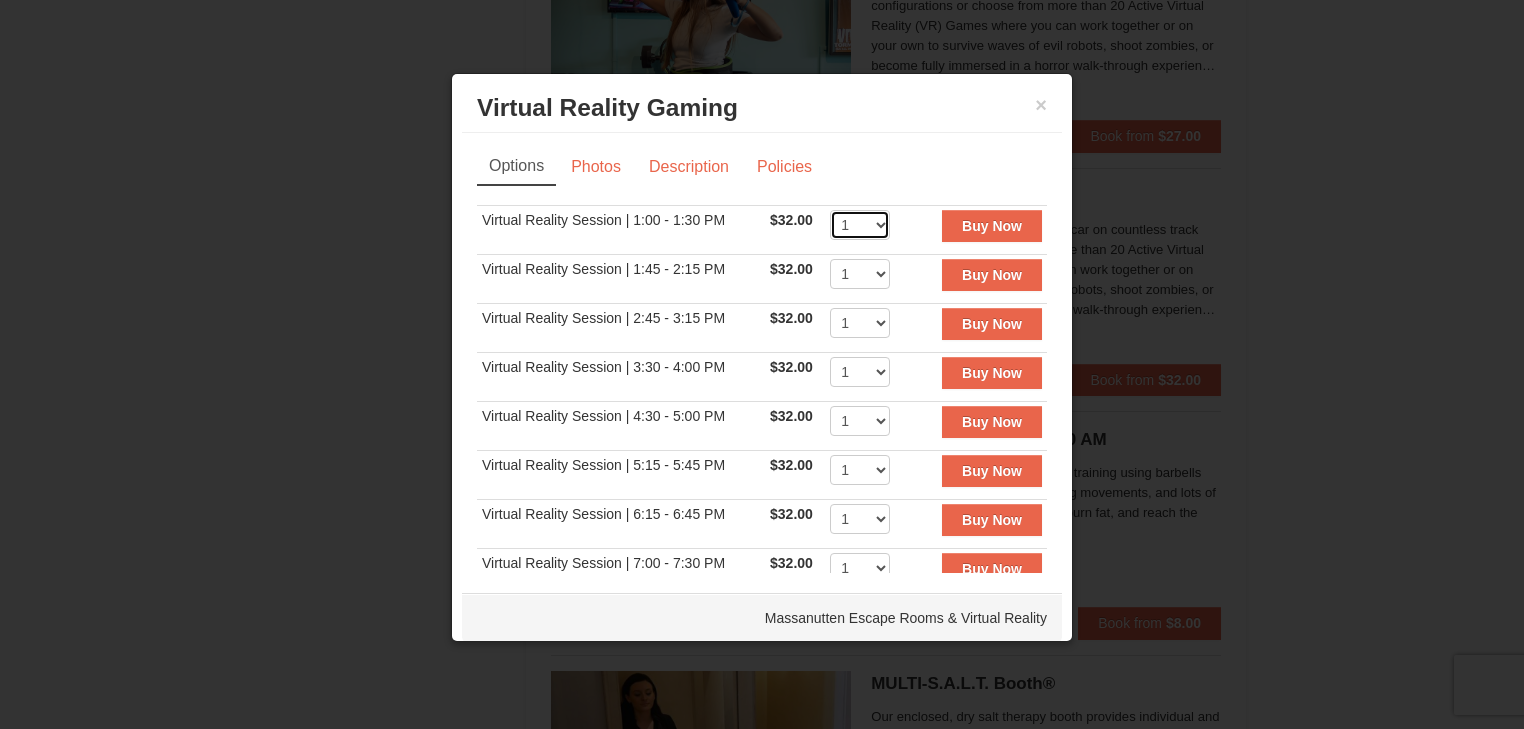 click on "1
2
3
4" at bounding box center (860, 225) 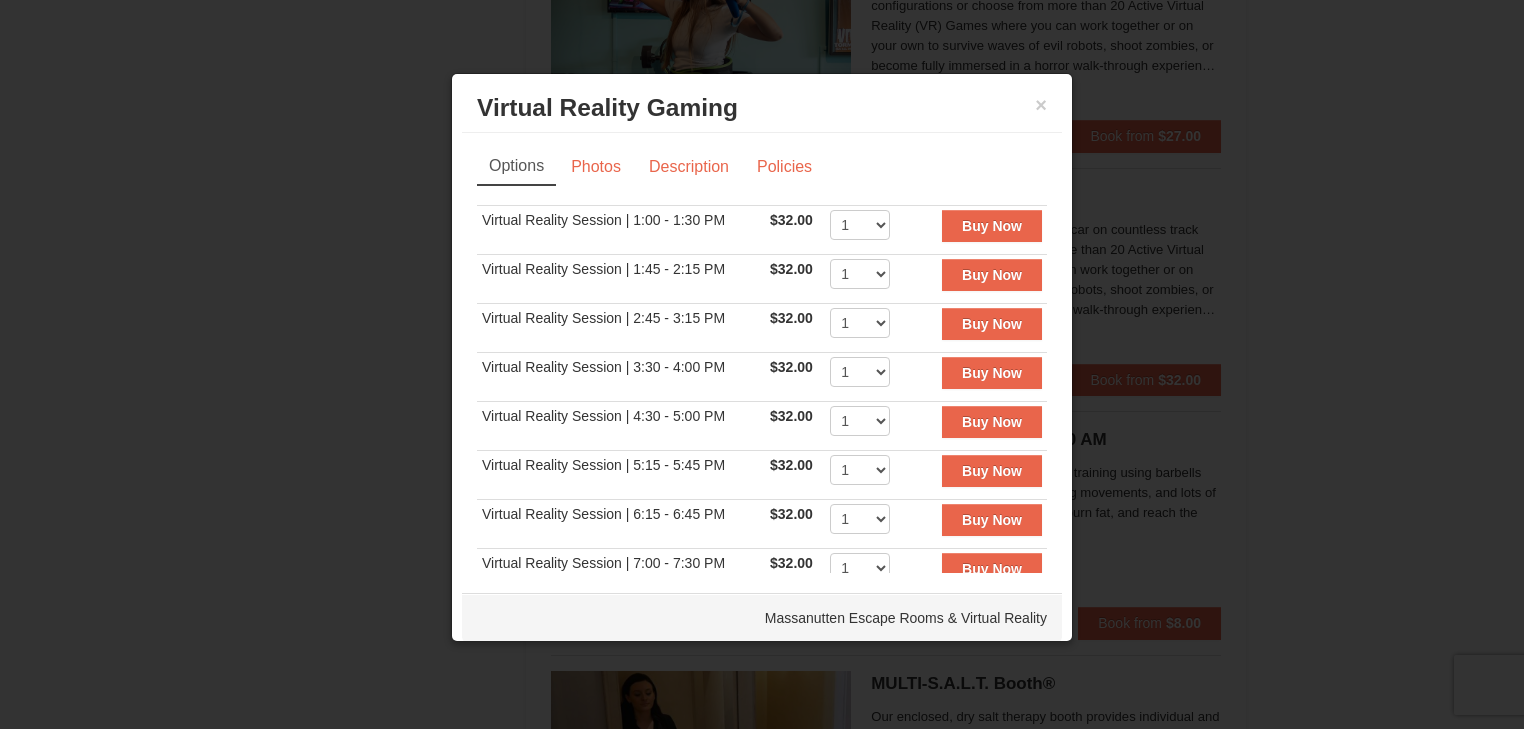 click on "Virtual Reality Gaming  Massanutten Escape Rooms & Virtual Reality" at bounding box center (762, 108) 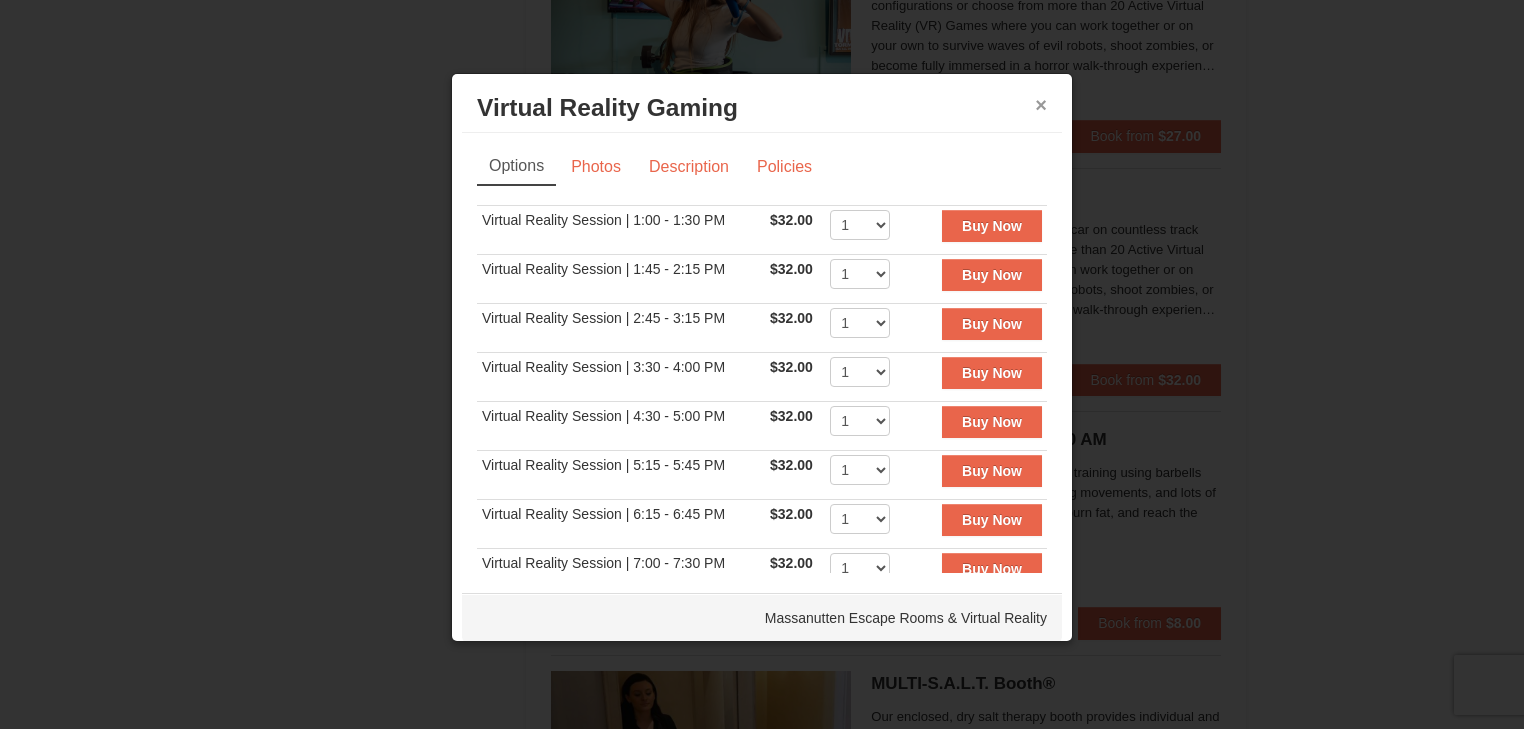 click on "×" at bounding box center (1041, 105) 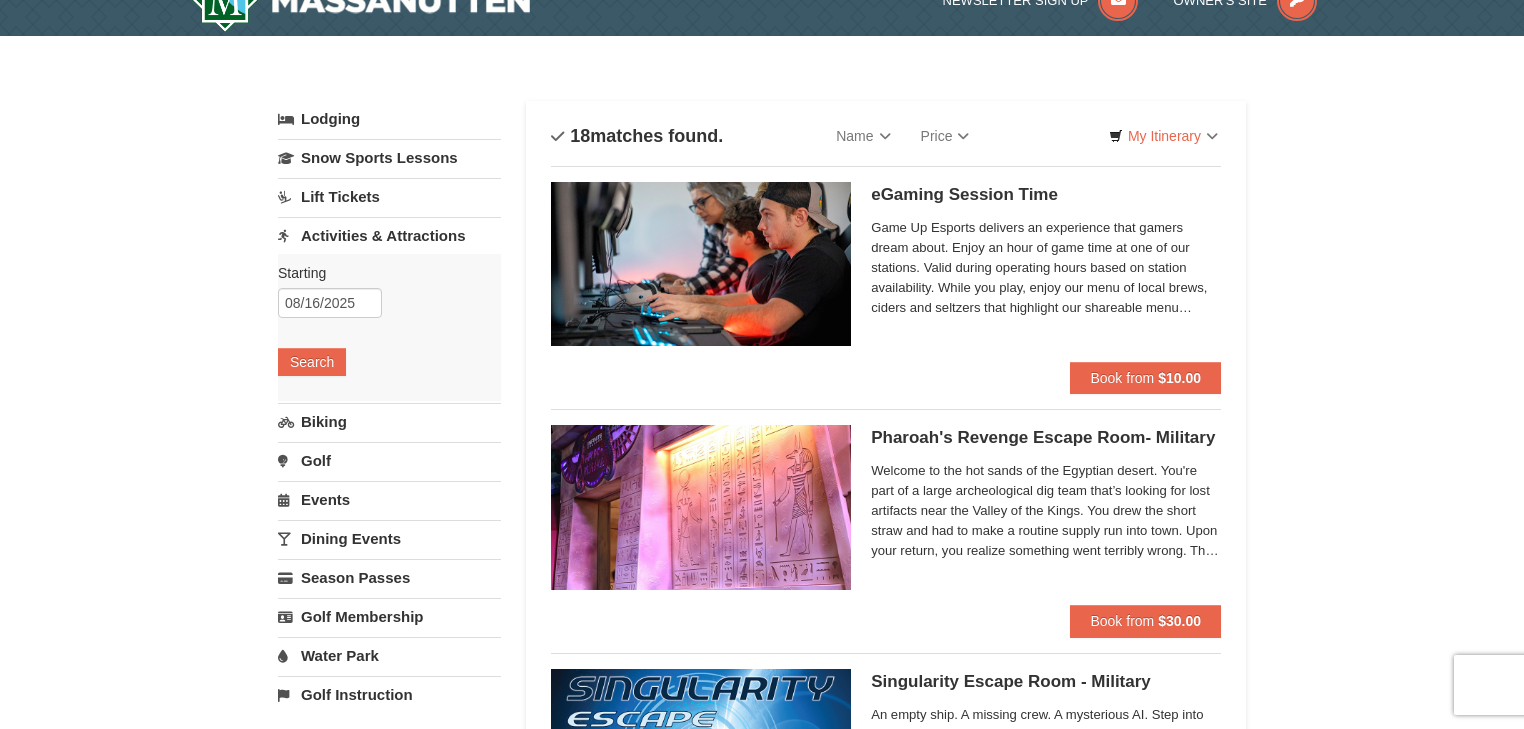 scroll, scrollTop: 0, scrollLeft: 0, axis: both 